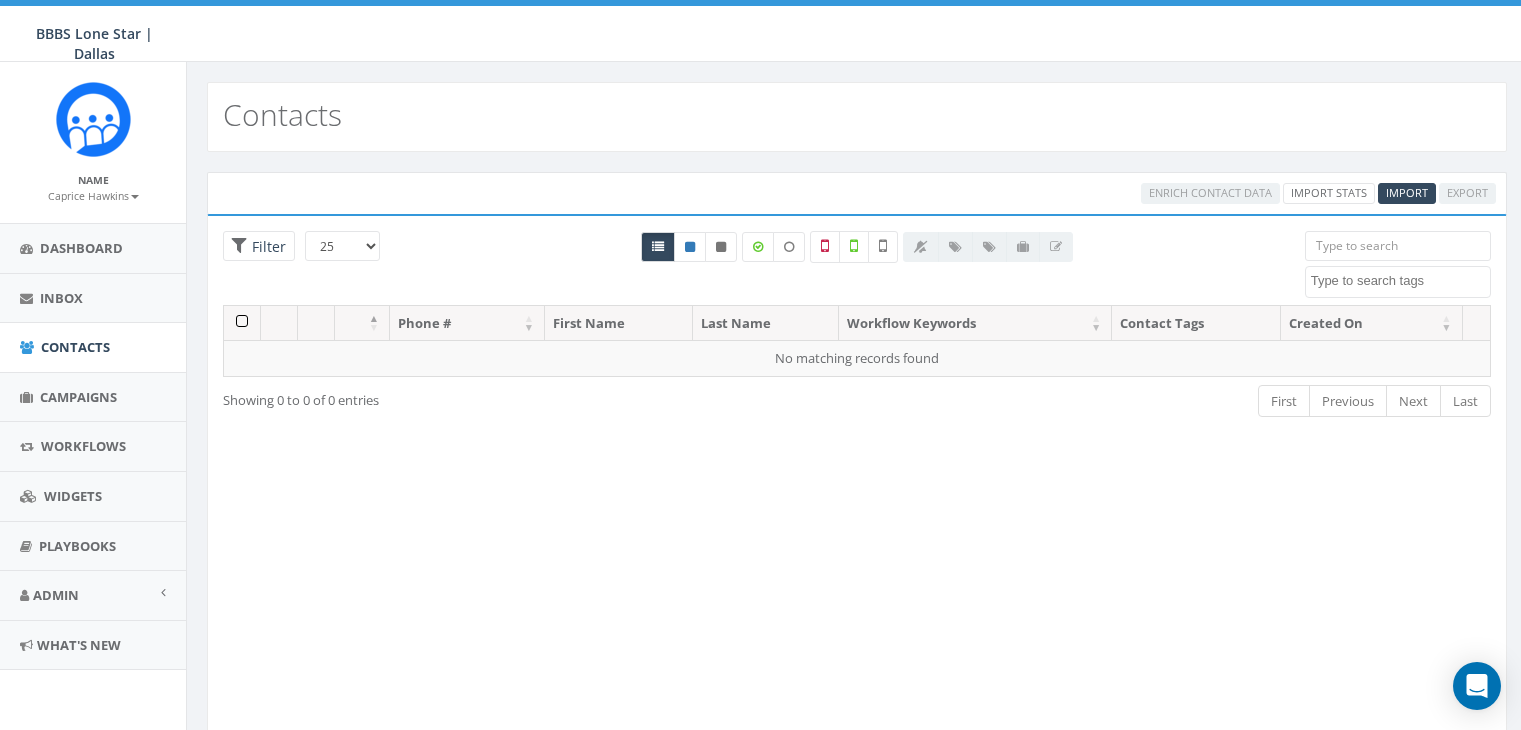 select 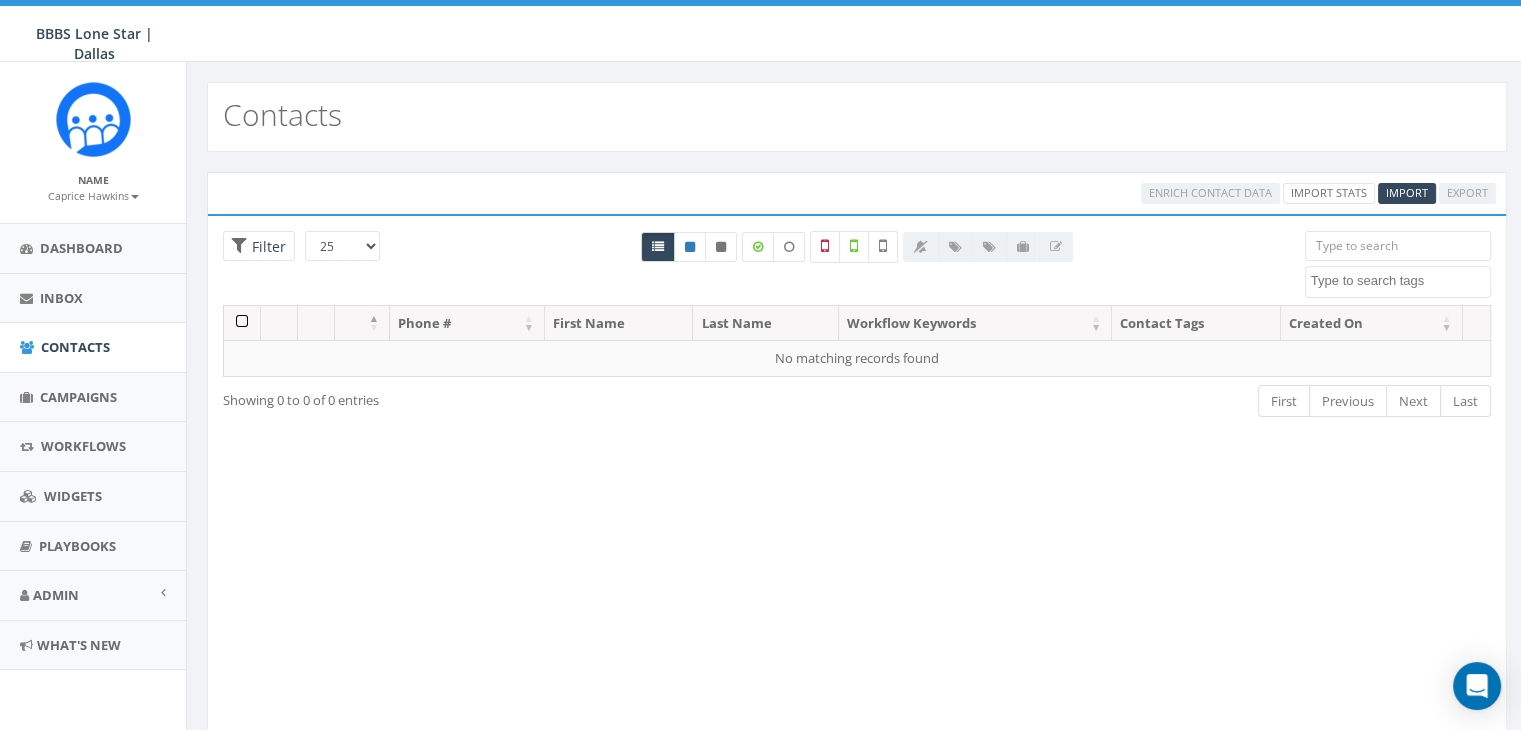 scroll, scrollTop: 0, scrollLeft: 0, axis: both 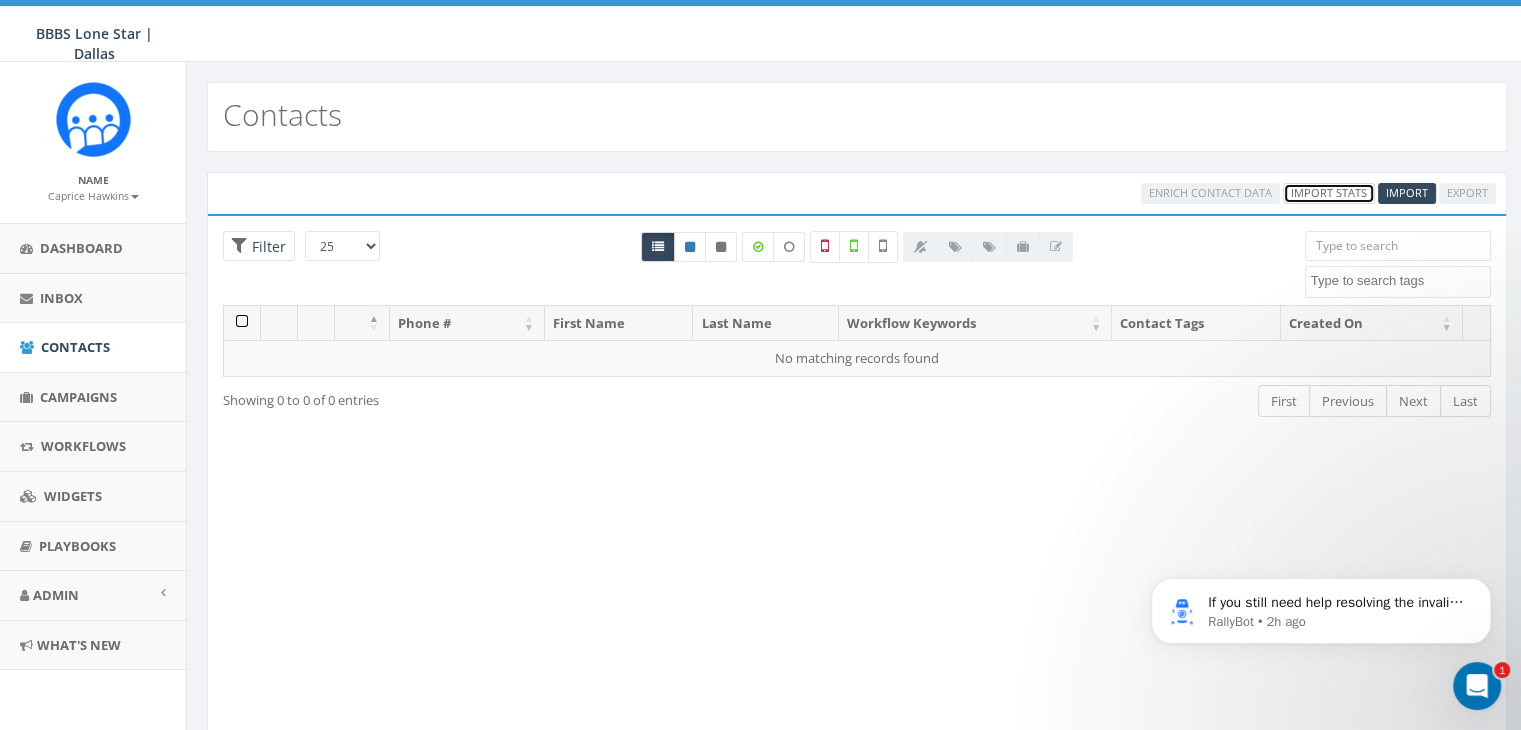 click on "Import Stats" at bounding box center [1329, 193] 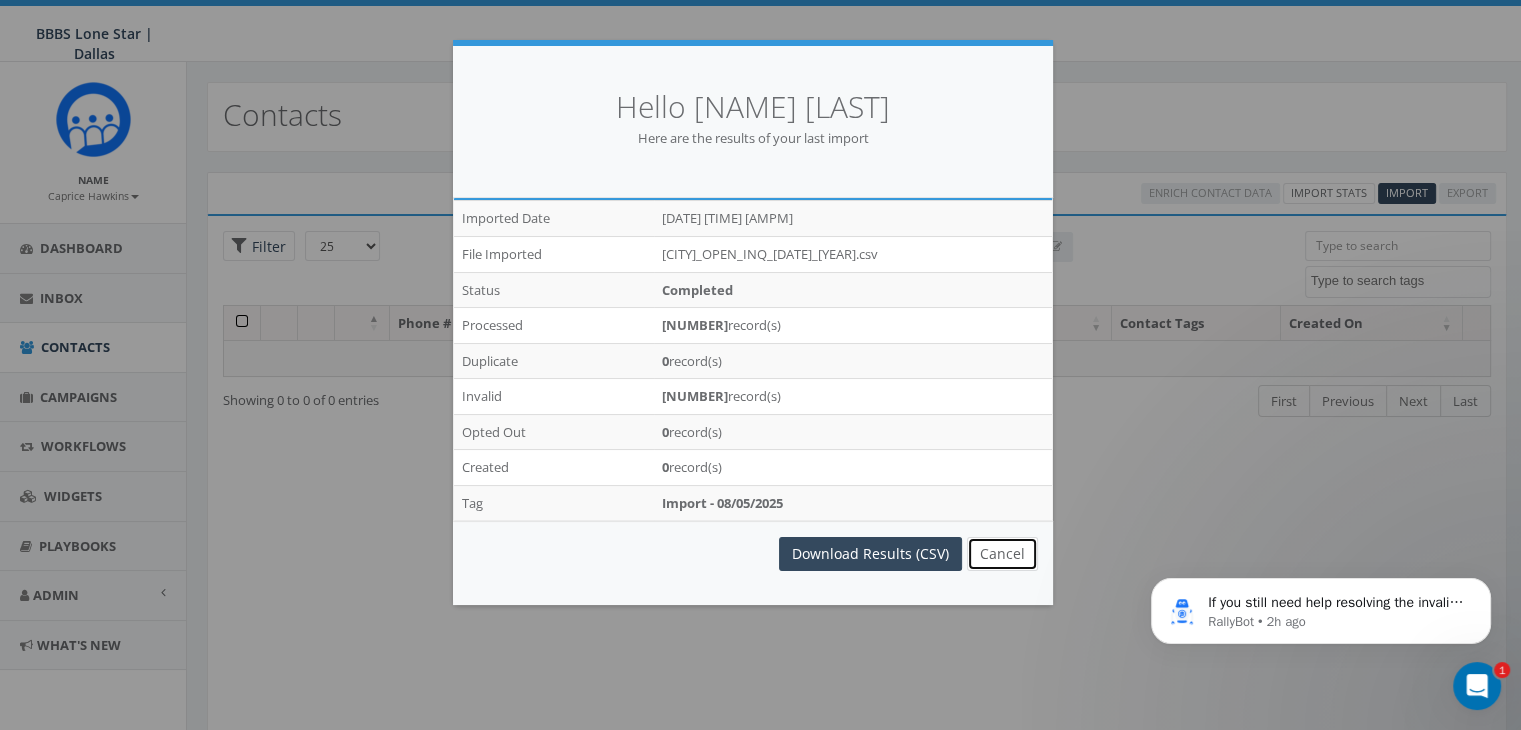 click on "Cancel" at bounding box center [1002, 554] 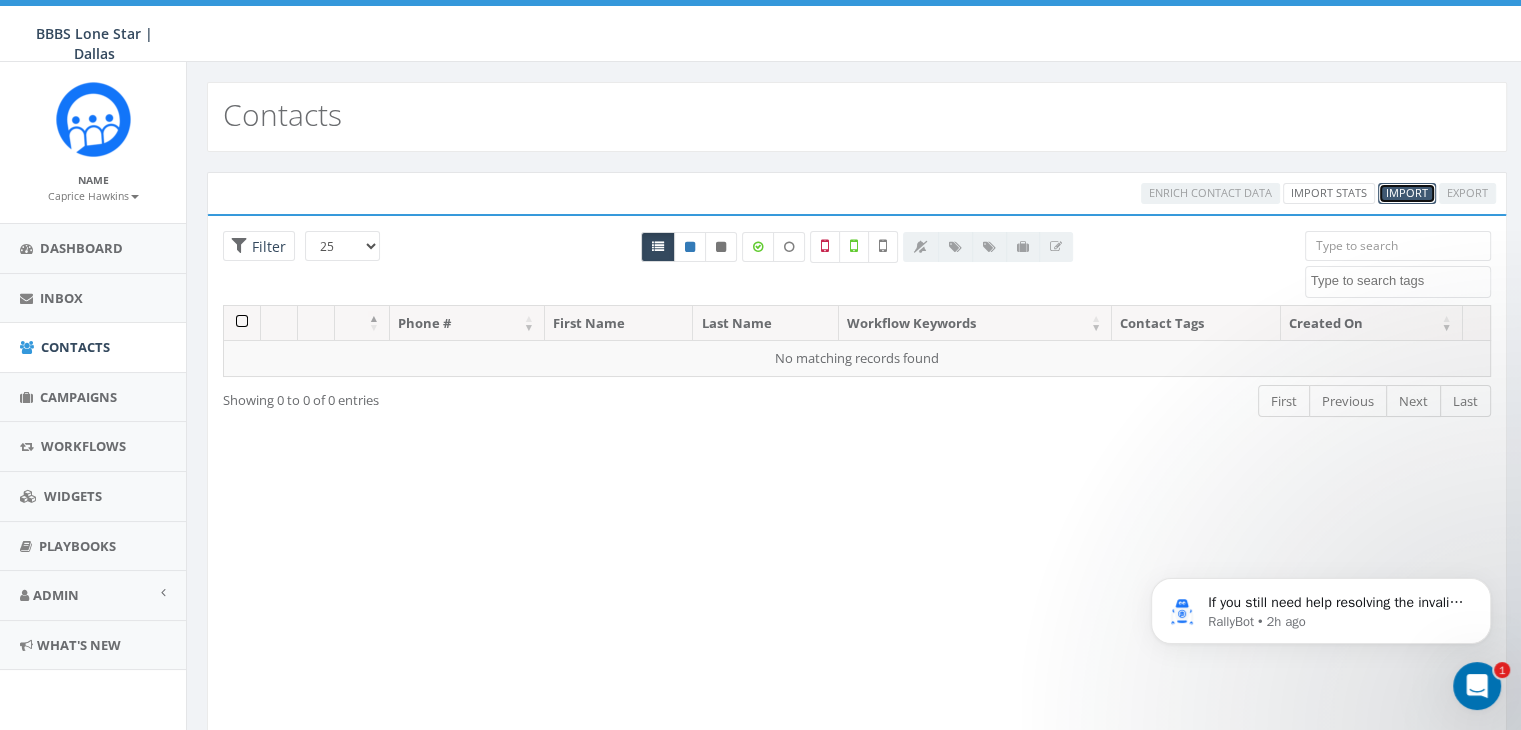 click on "Import" at bounding box center (1407, 192) 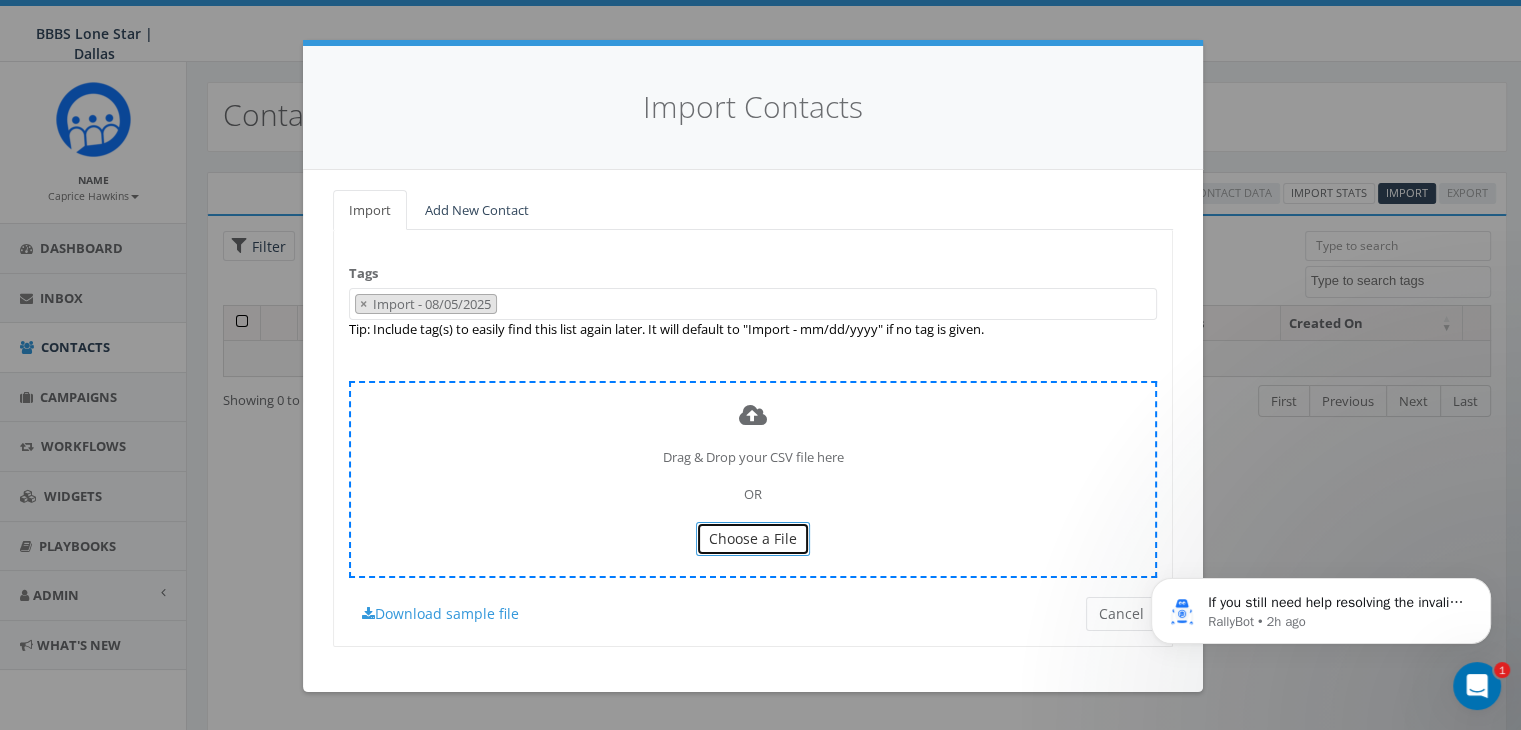 click on "Choose a File" at bounding box center (753, 538) 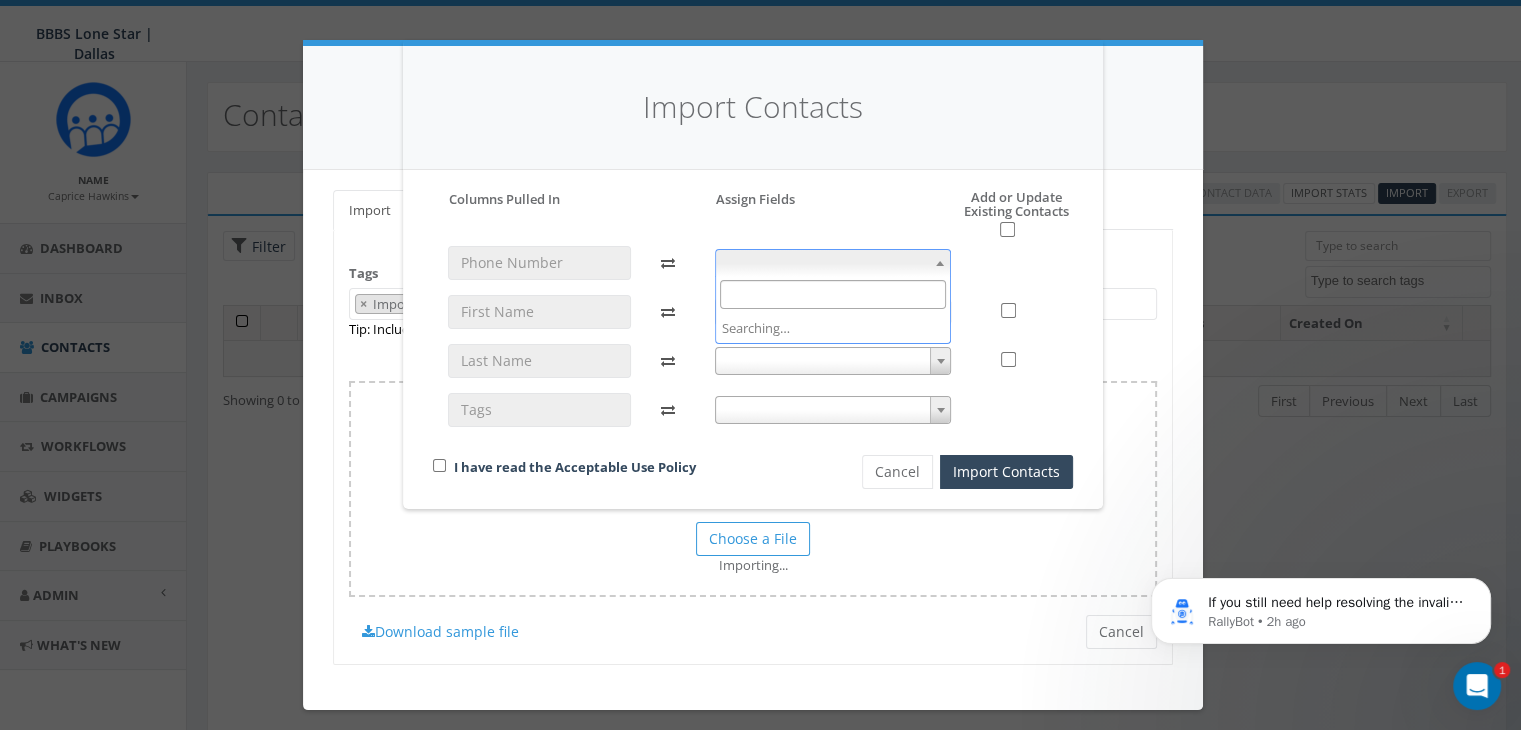 click at bounding box center (940, 263) 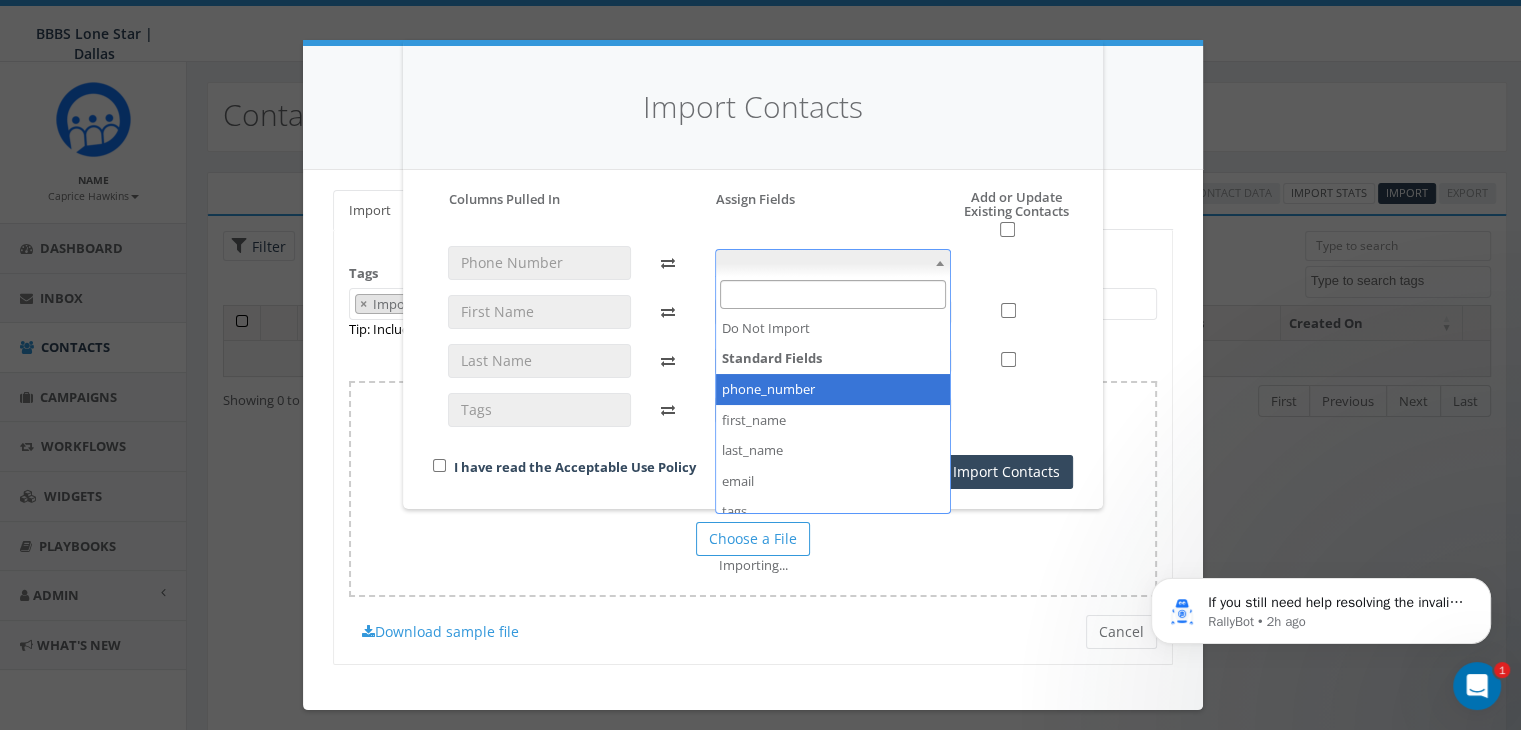 select on "phone_number" 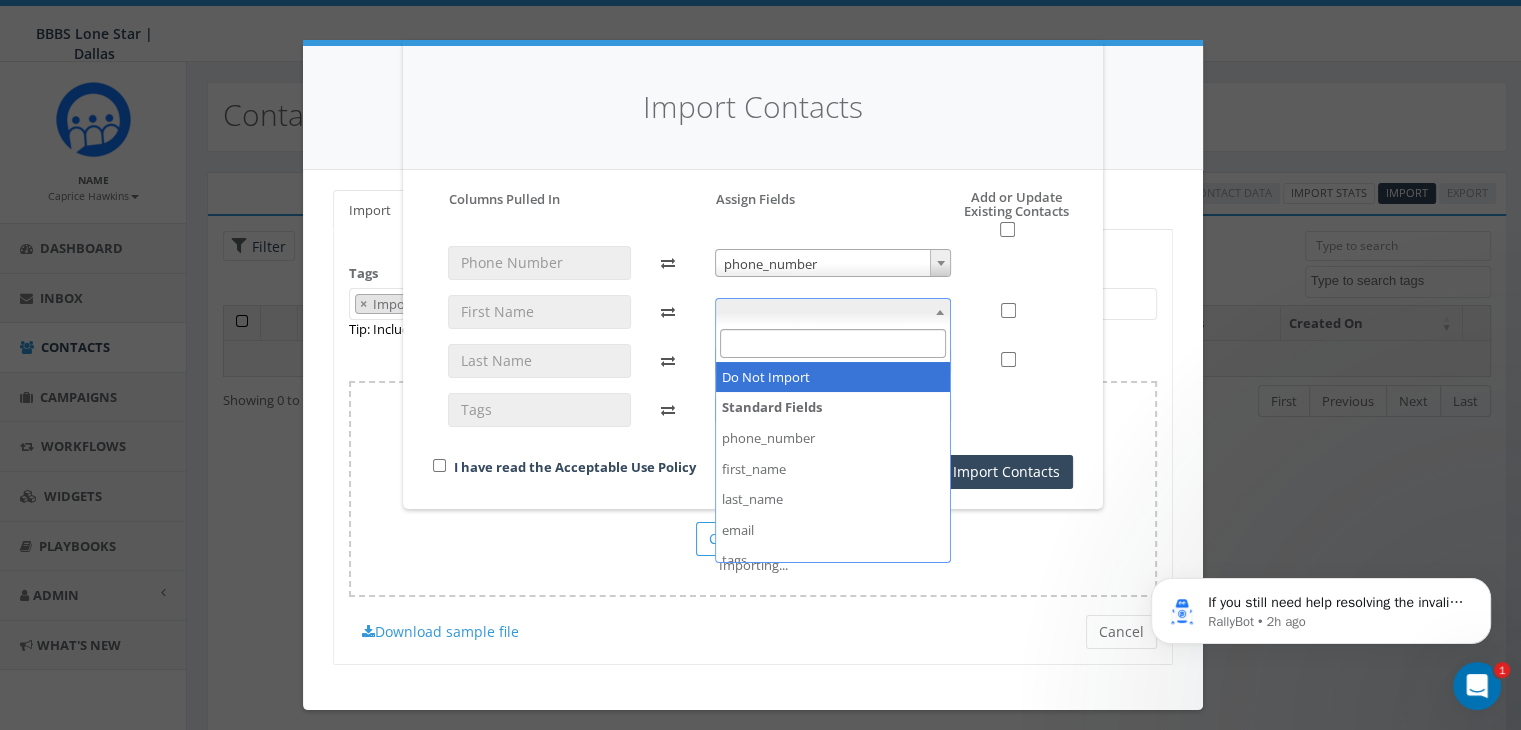 click at bounding box center (940, 312) 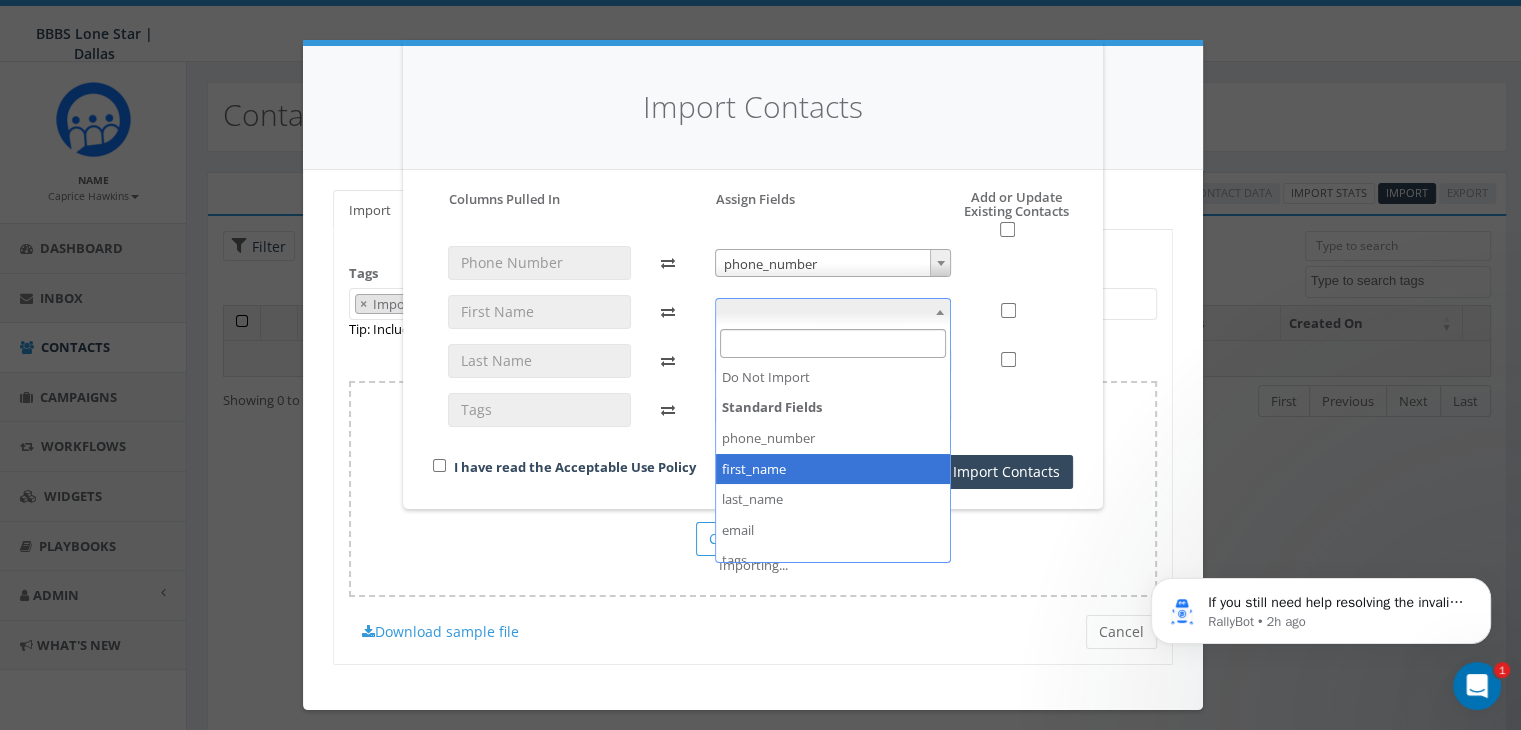 select on "first_name" 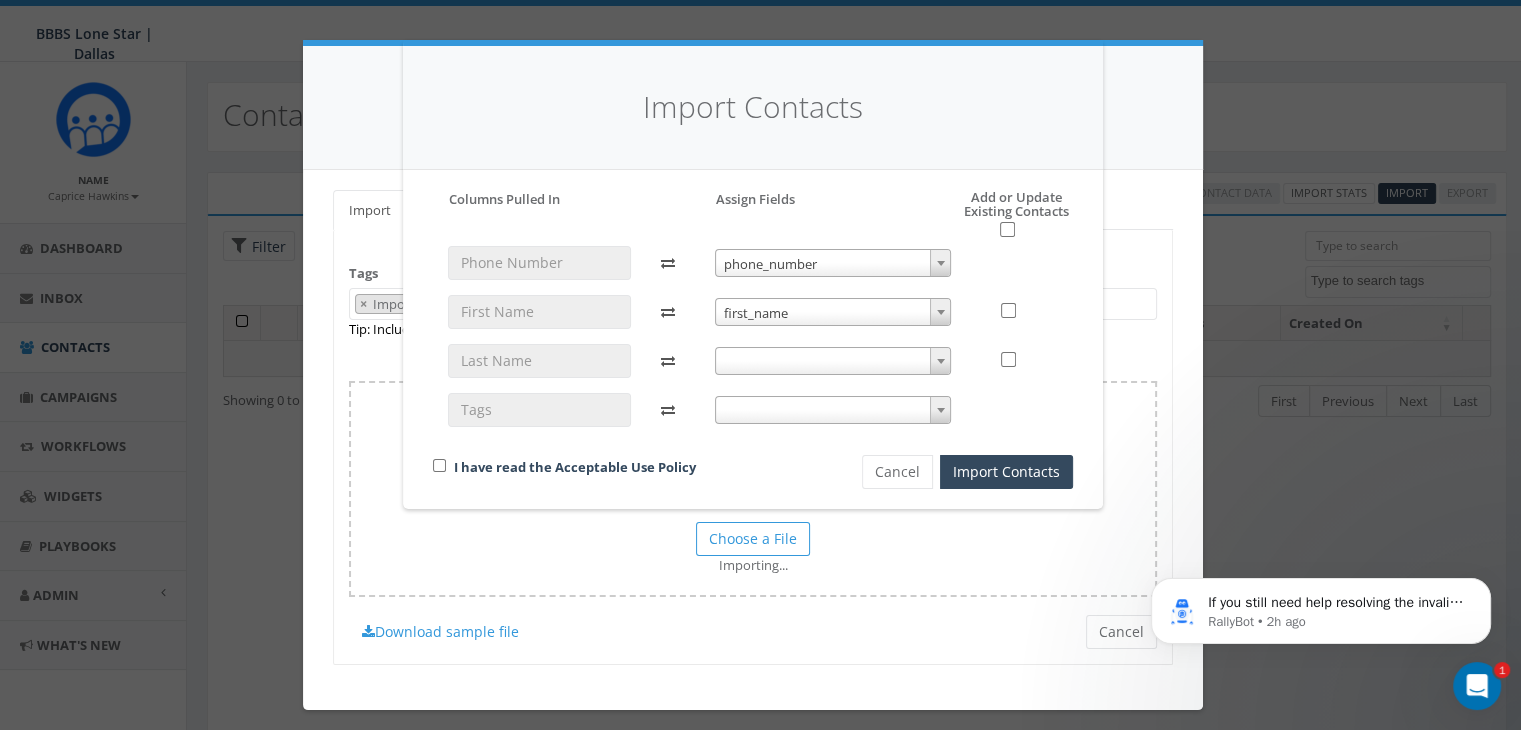 click at bounding box center [940, 361] 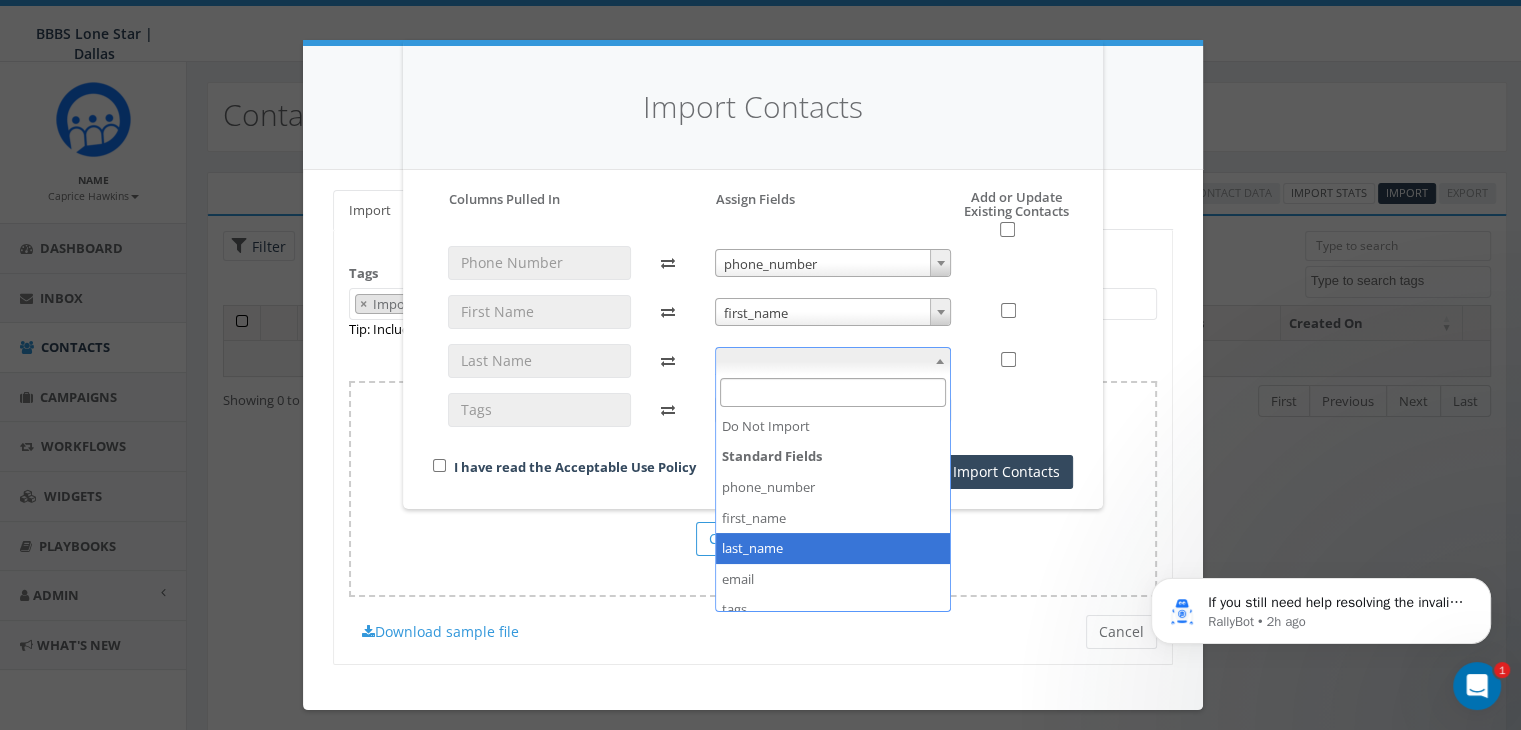 select on "last_name" 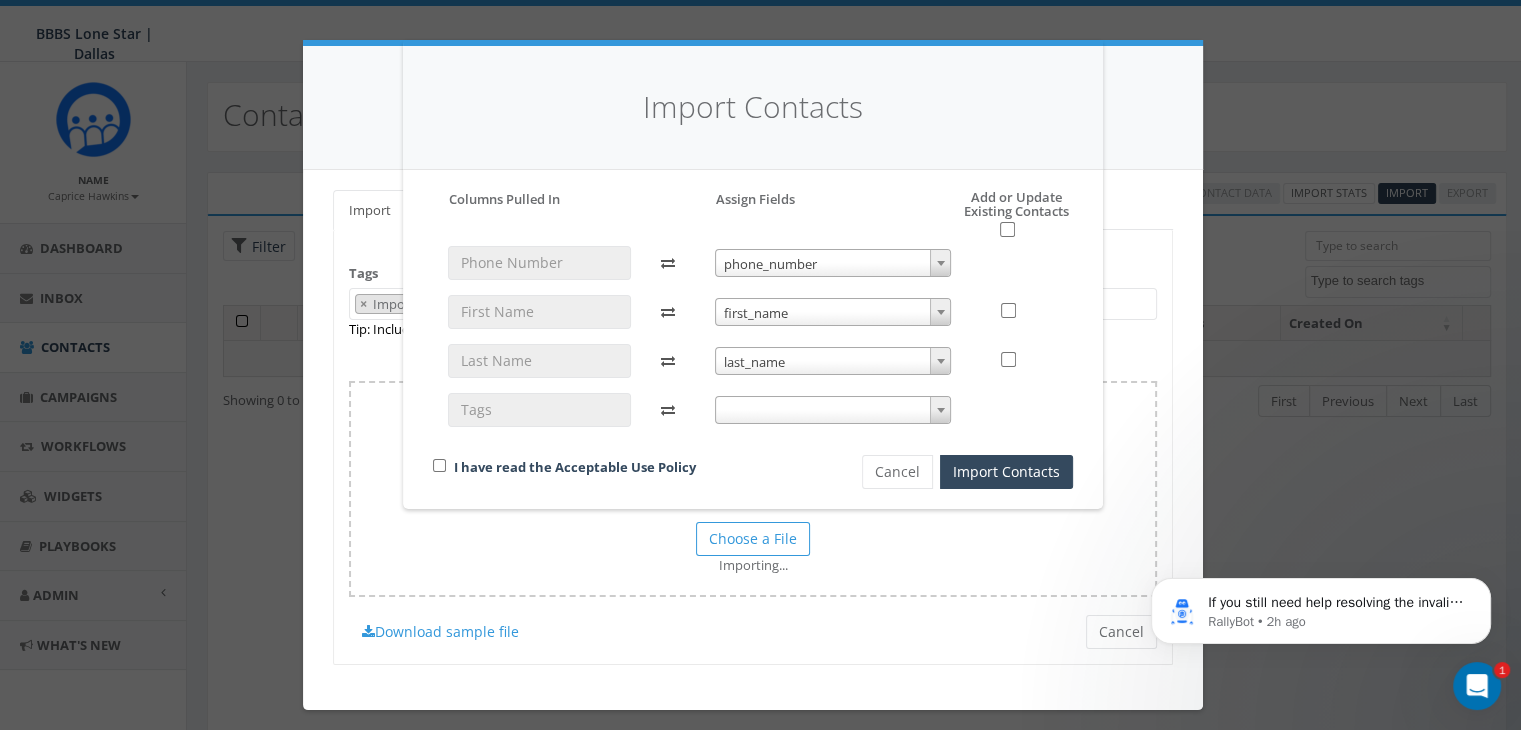 click at bounding box center (833, 410) 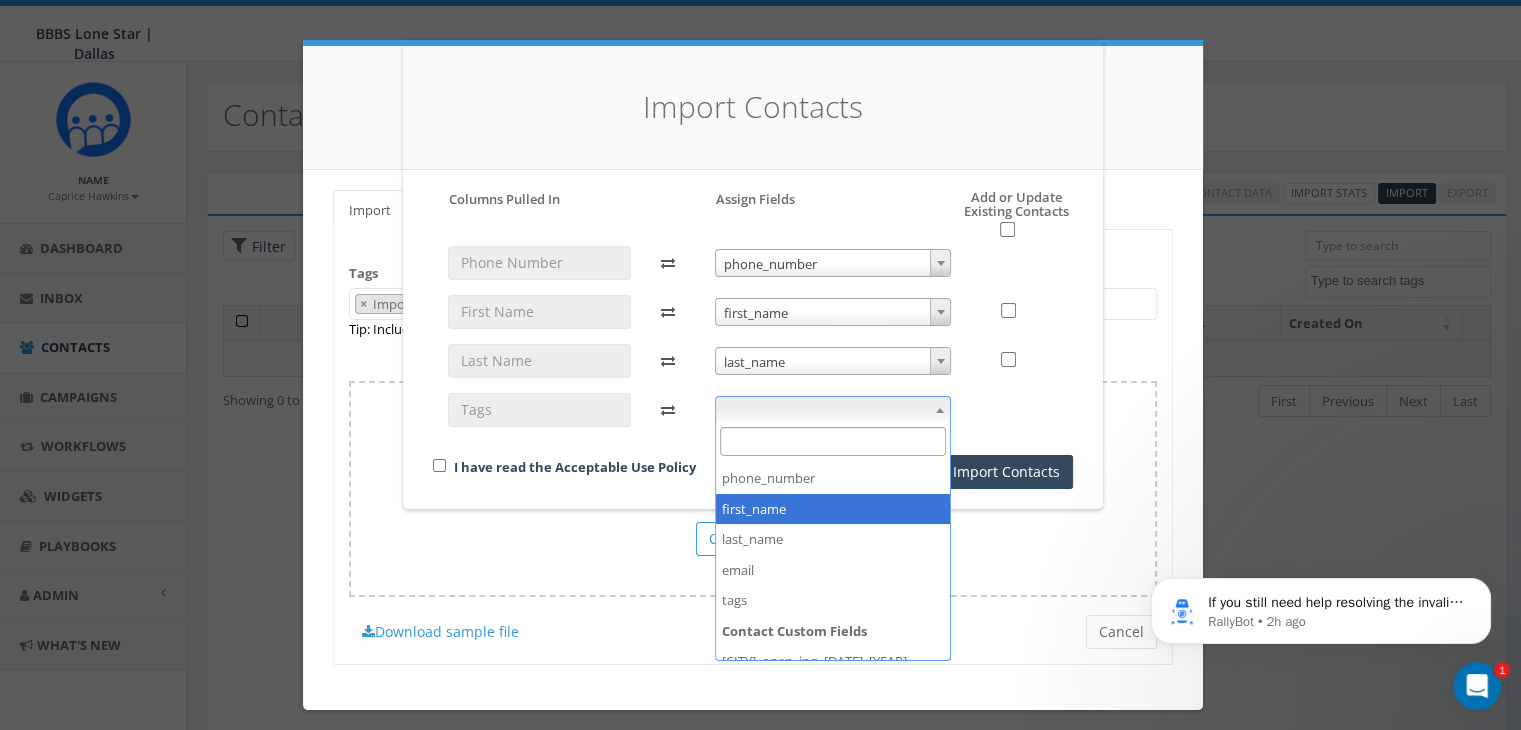 scroll, scrollTop: 105, scrollLeft: 0, axis: vertical 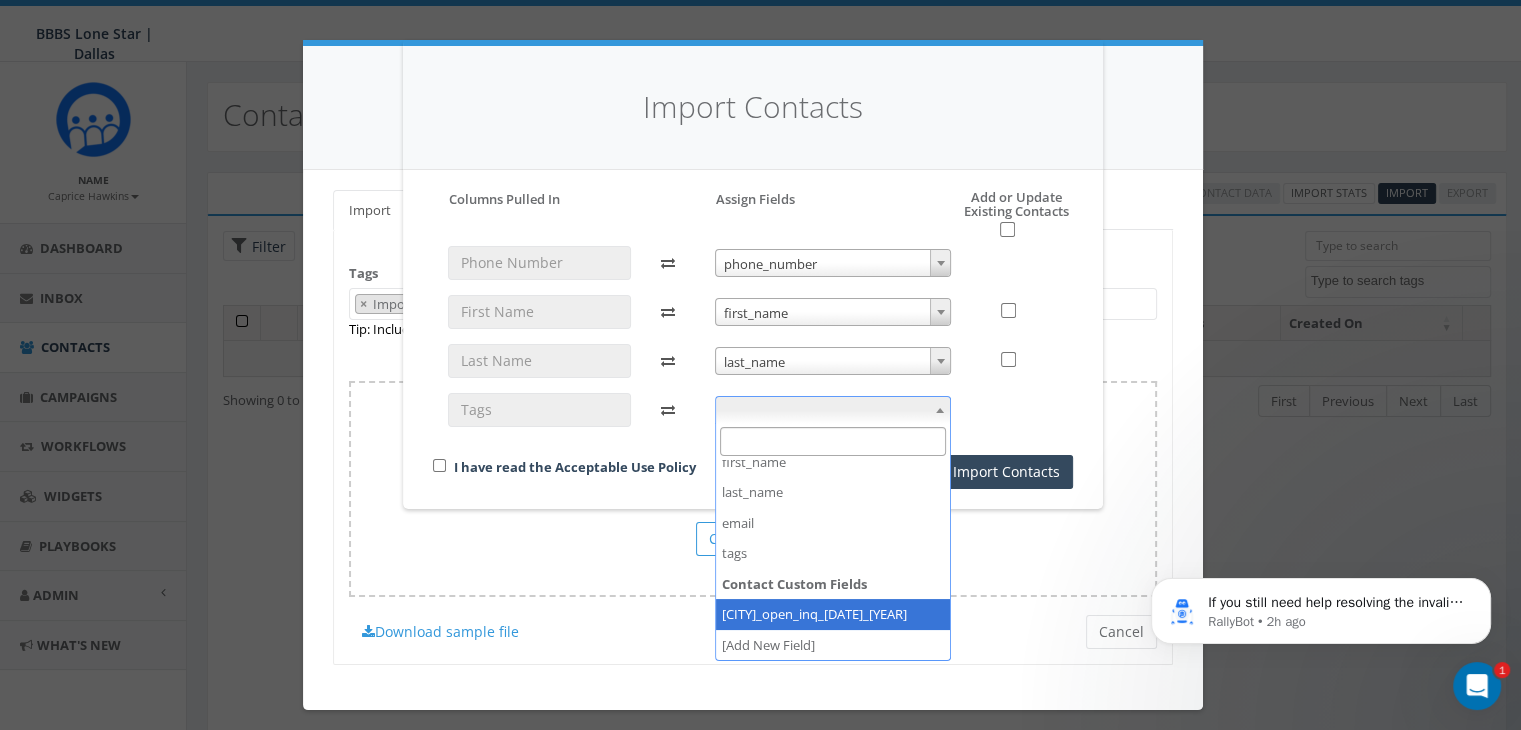 select on "dallas_open_inq_aug_4_2025" 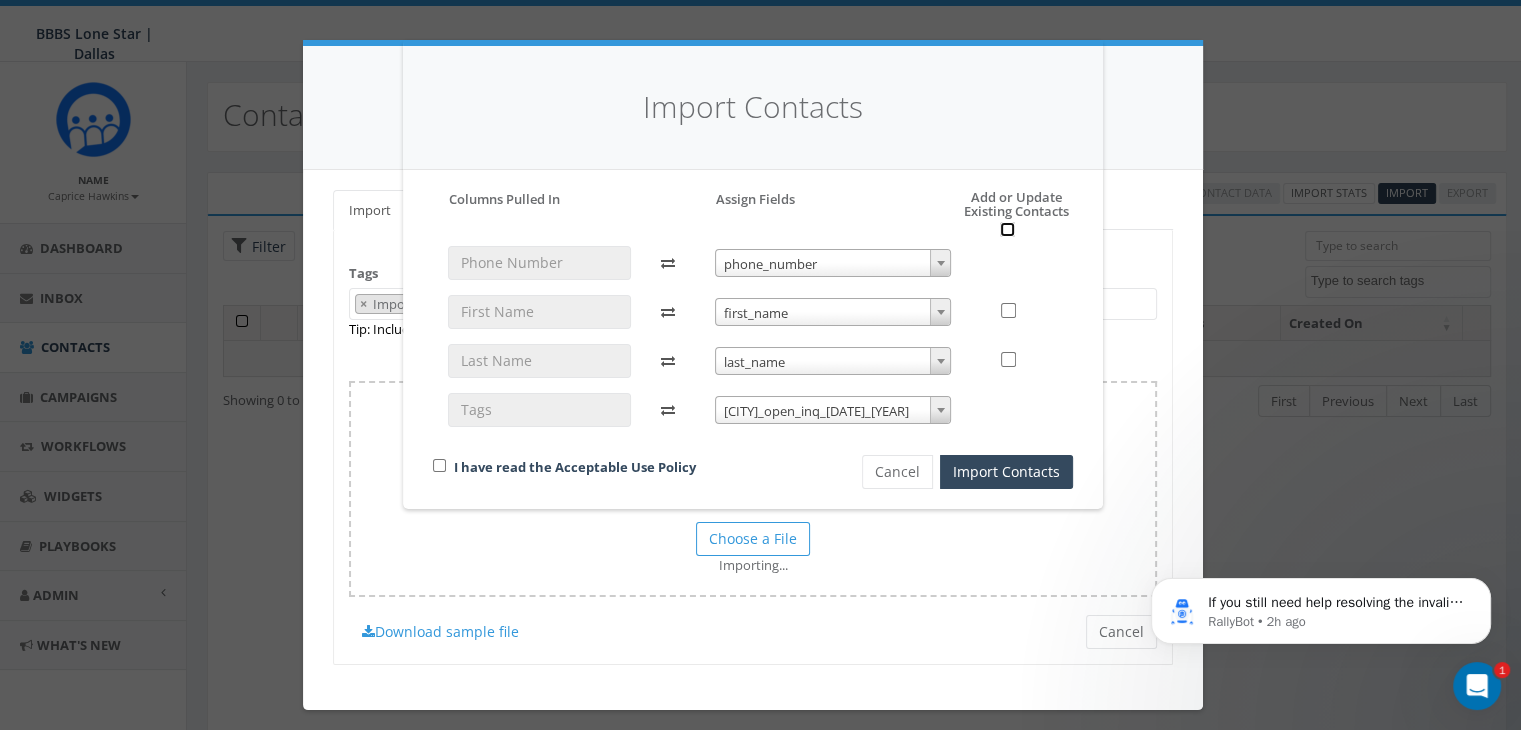 click at bounding box center [1007, 229] 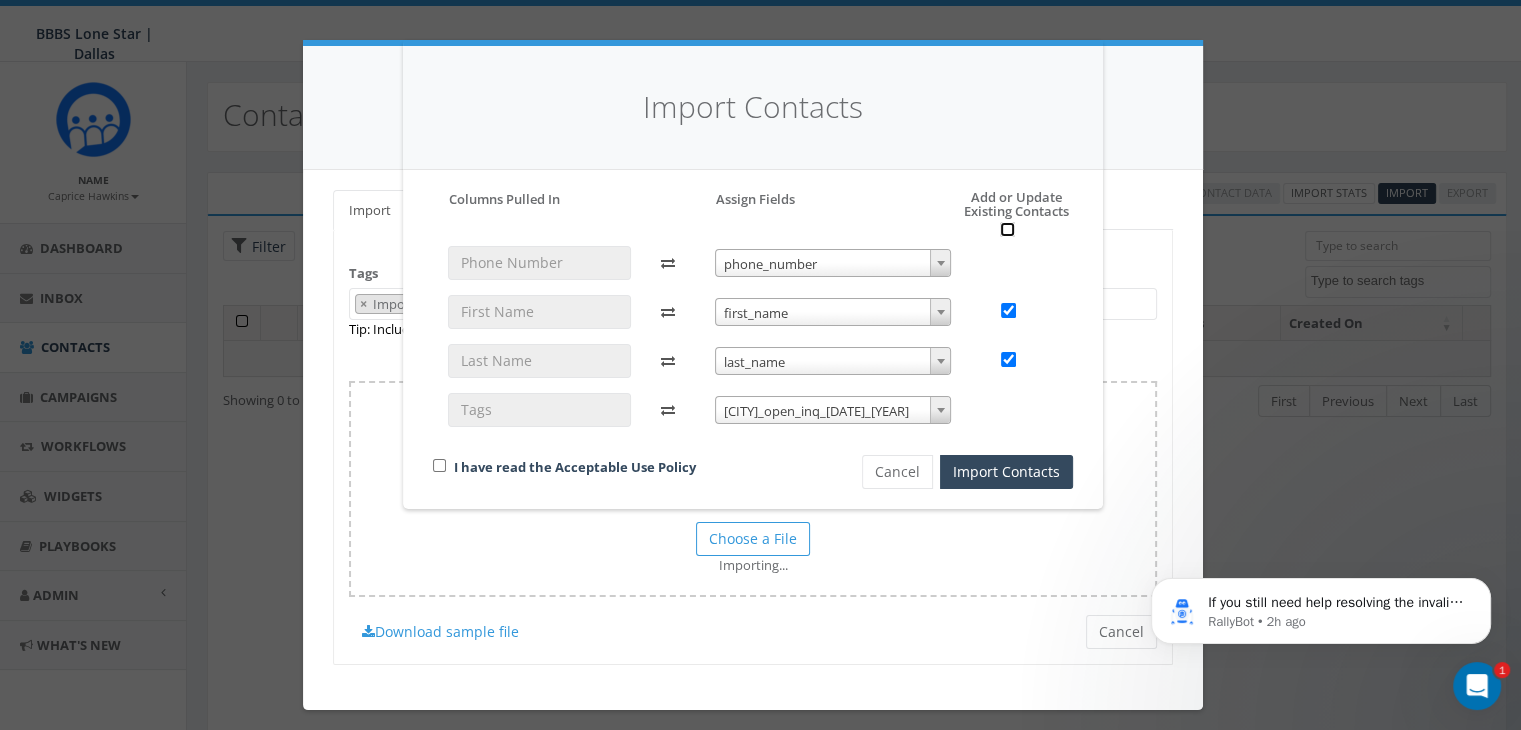 checkbox on "true" 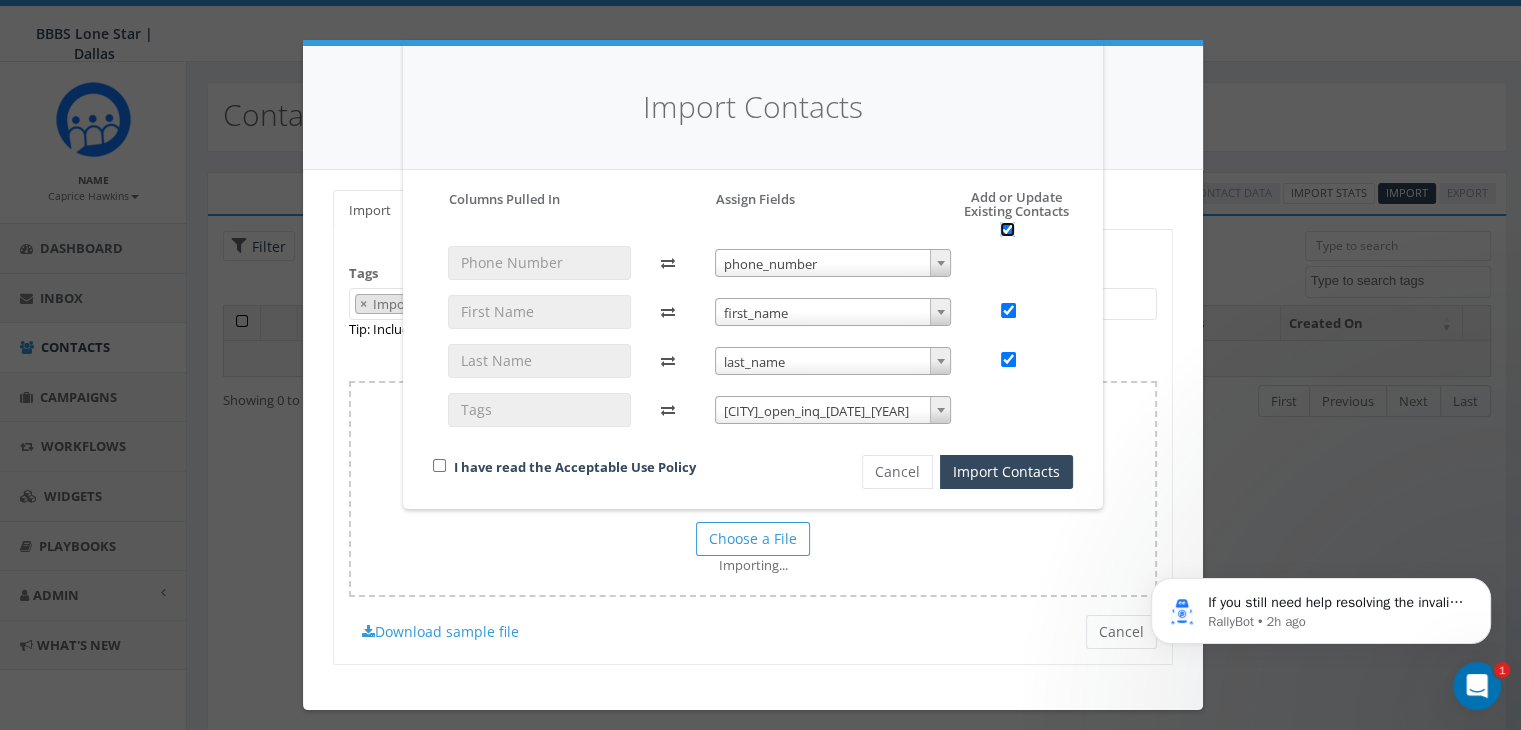 checkbox on "true" 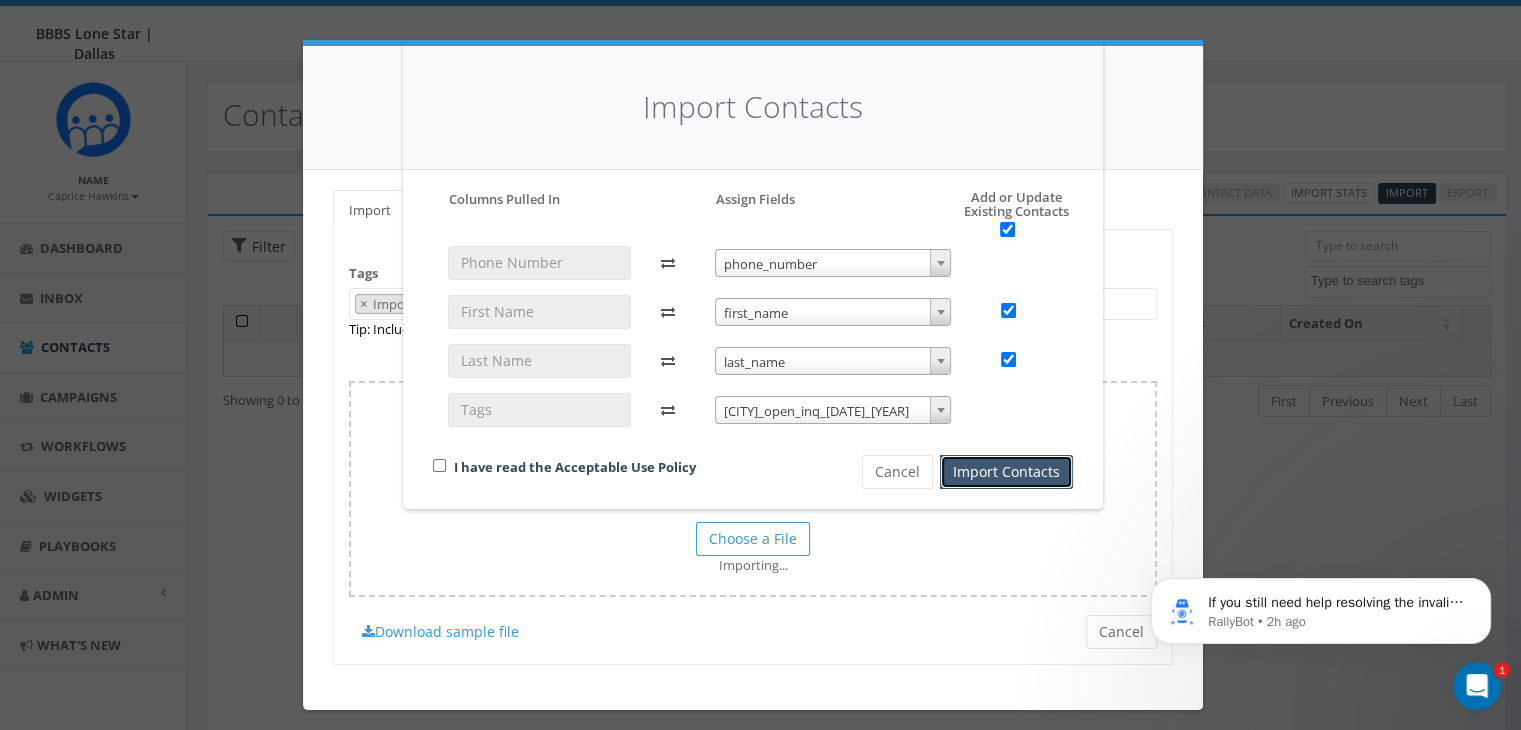 click on "Import Contacts" at bounding box center [1006, 472] 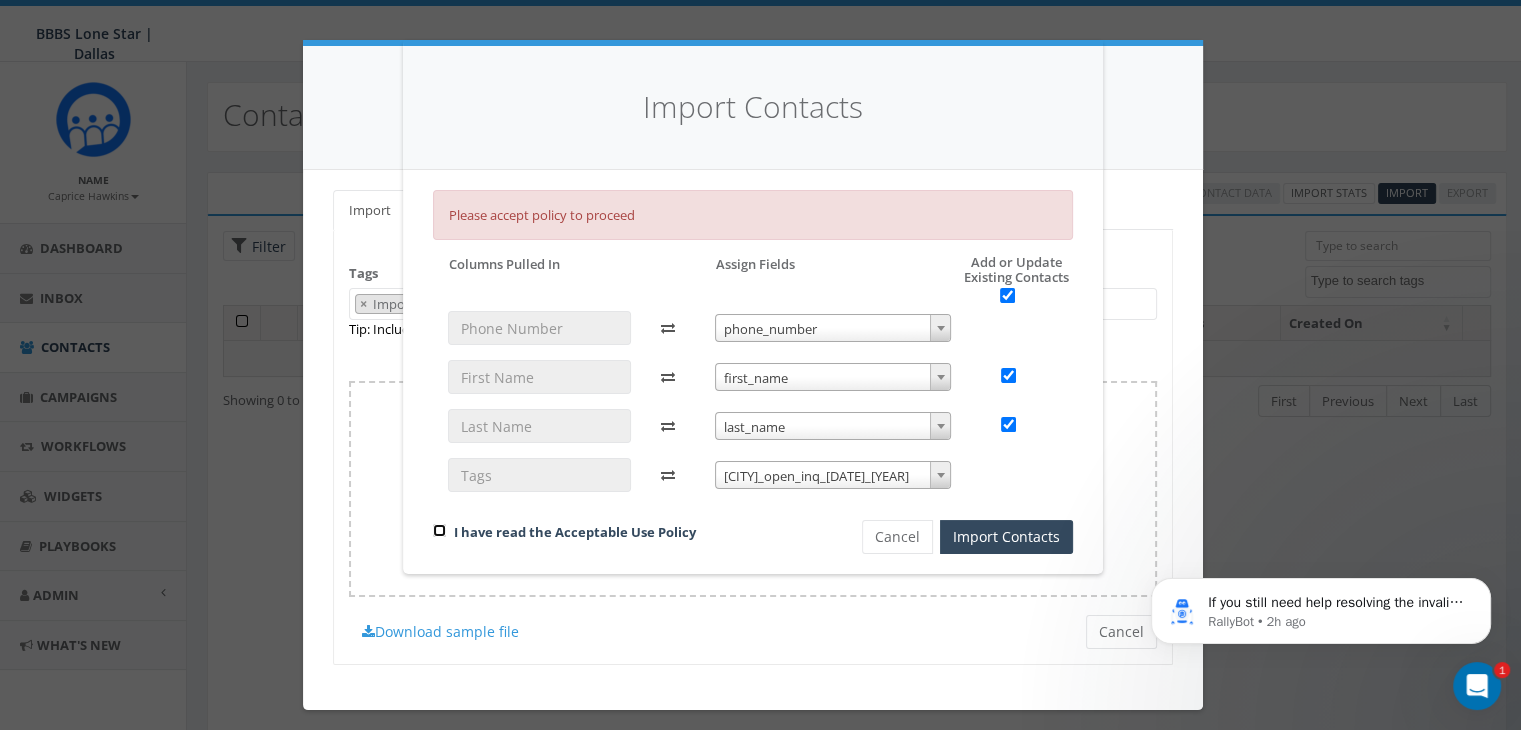 click at bounding box center [439, 530] 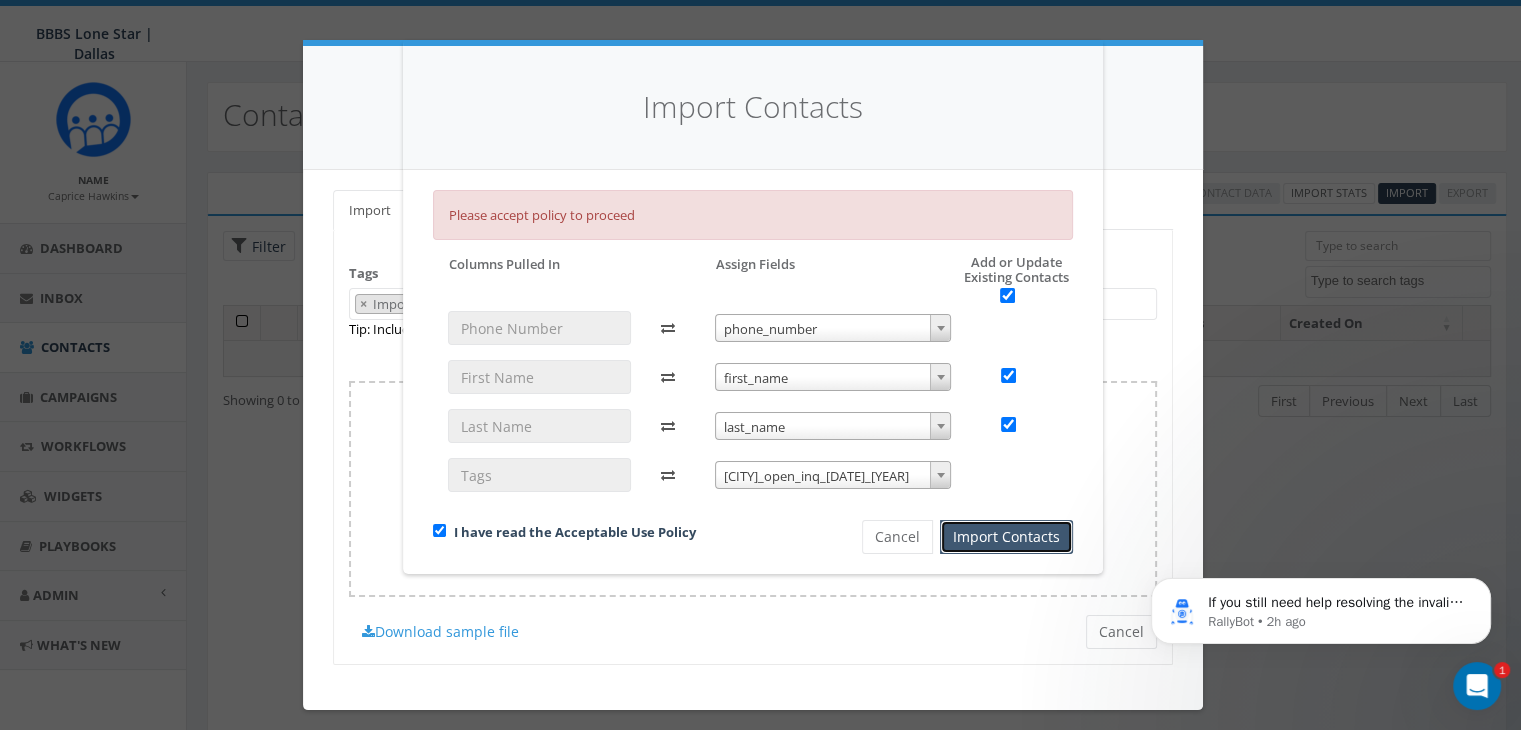 click on "Import Contacts" at bounding box center [1006, 537] 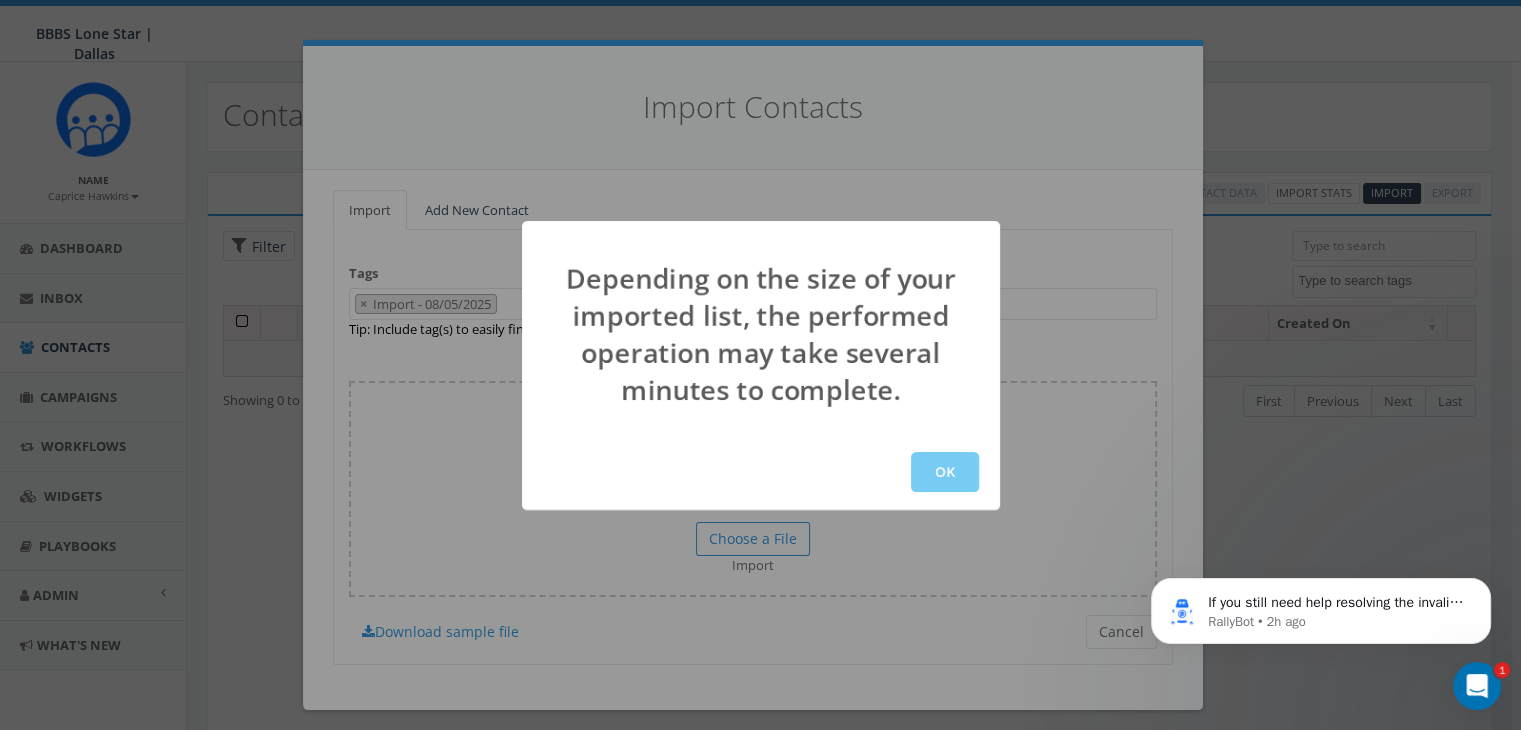 click on "OK" at bounding box center (945, 472) 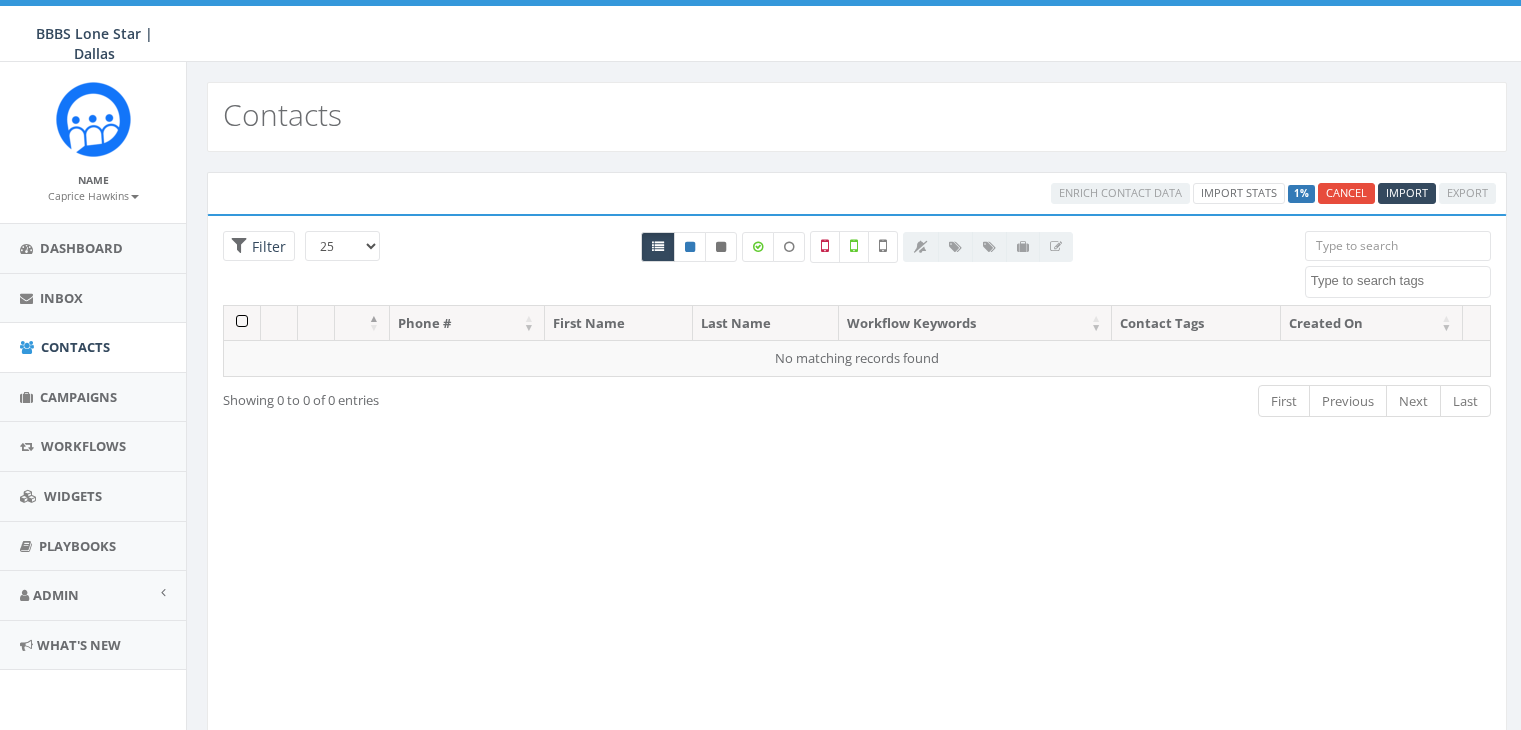 select 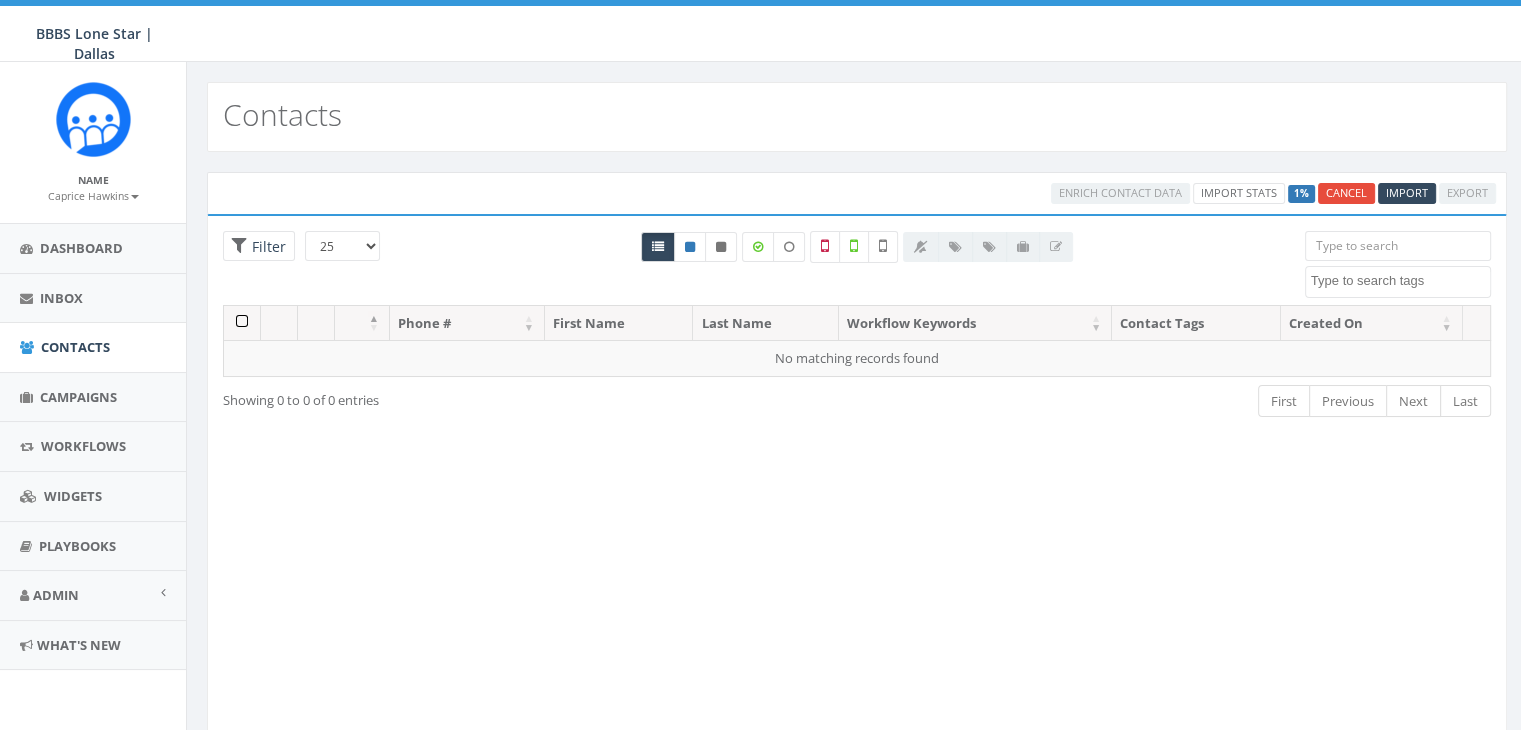 scroll, scrollTop: 0, scrollLeft: 0, axis: both 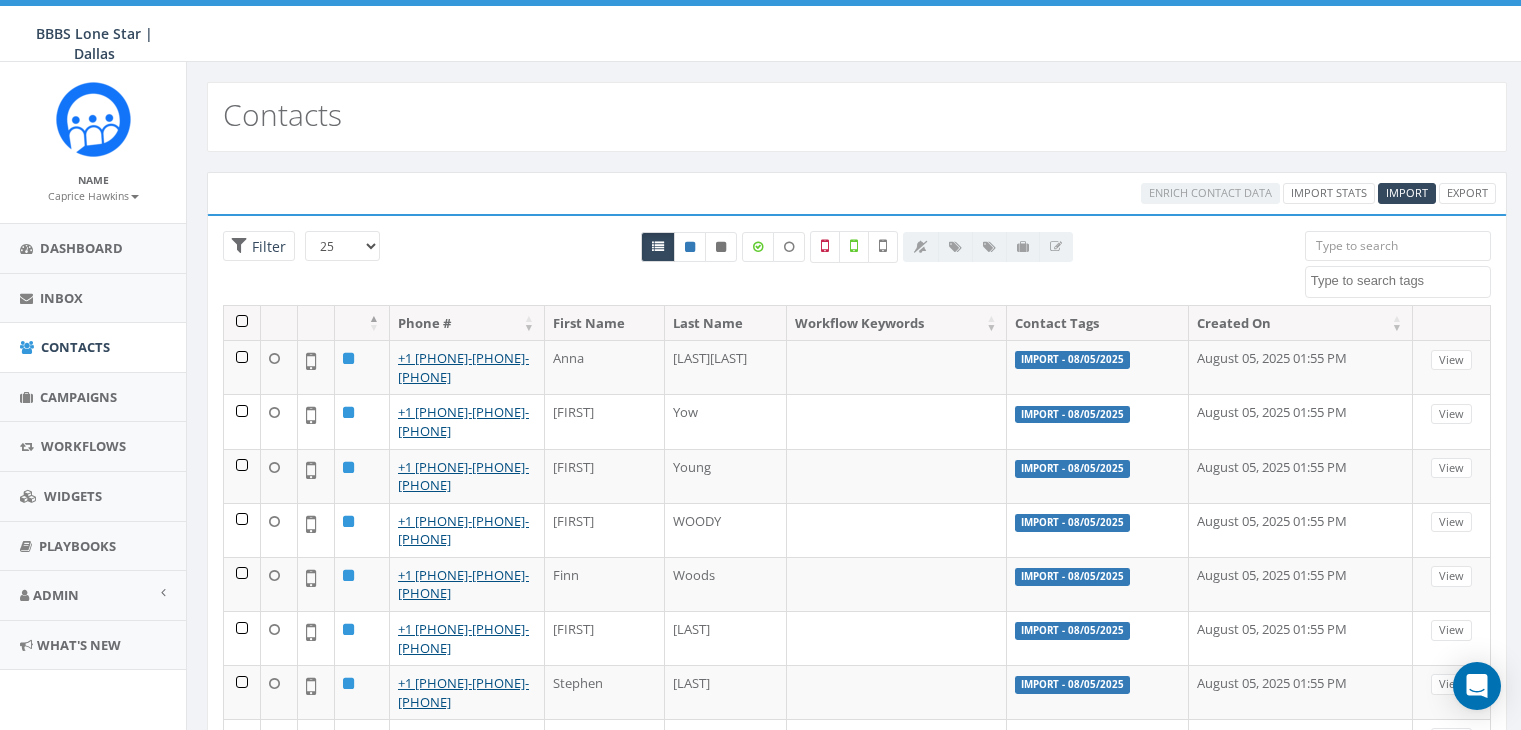 select 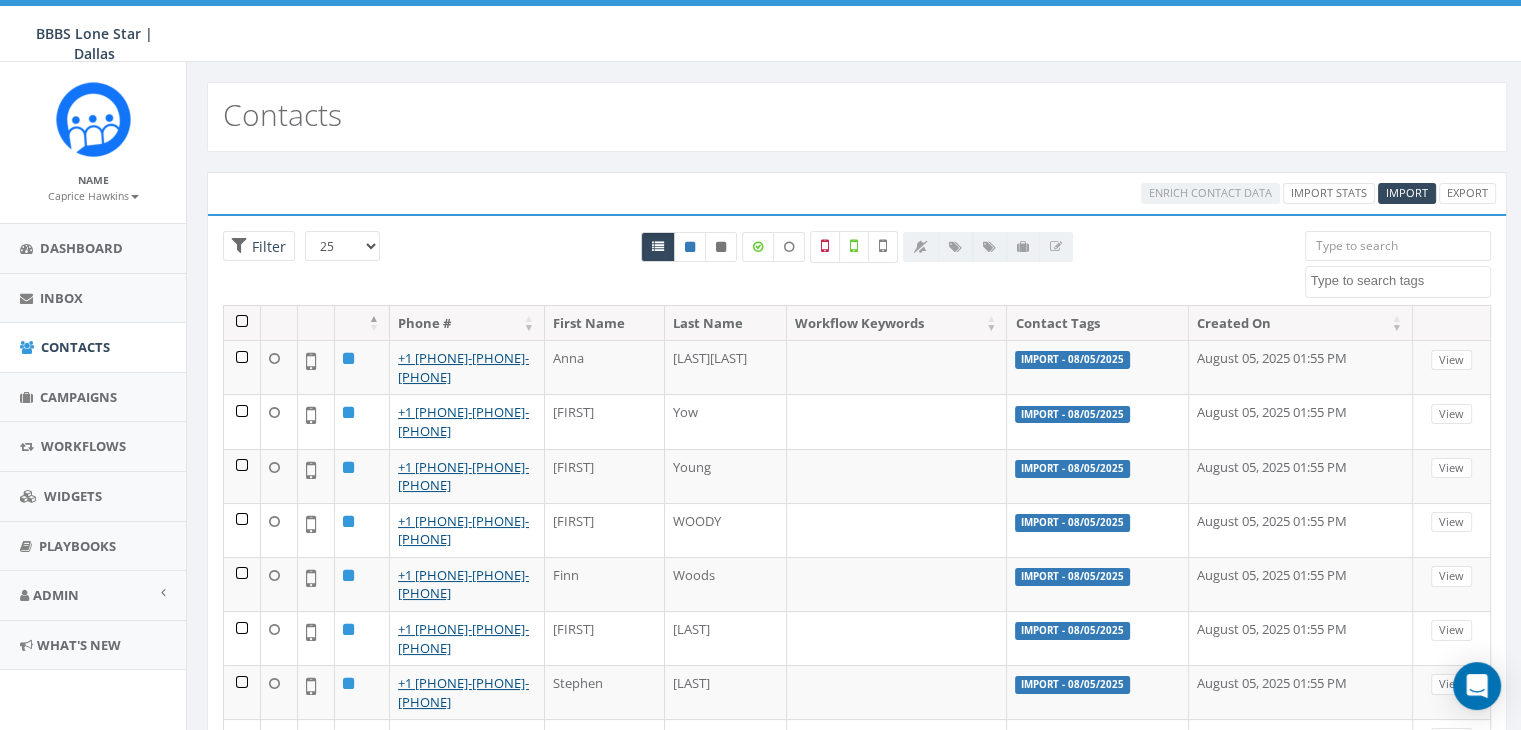 scroll, scrollTop: 0, scrollLeft: 0, axis: both 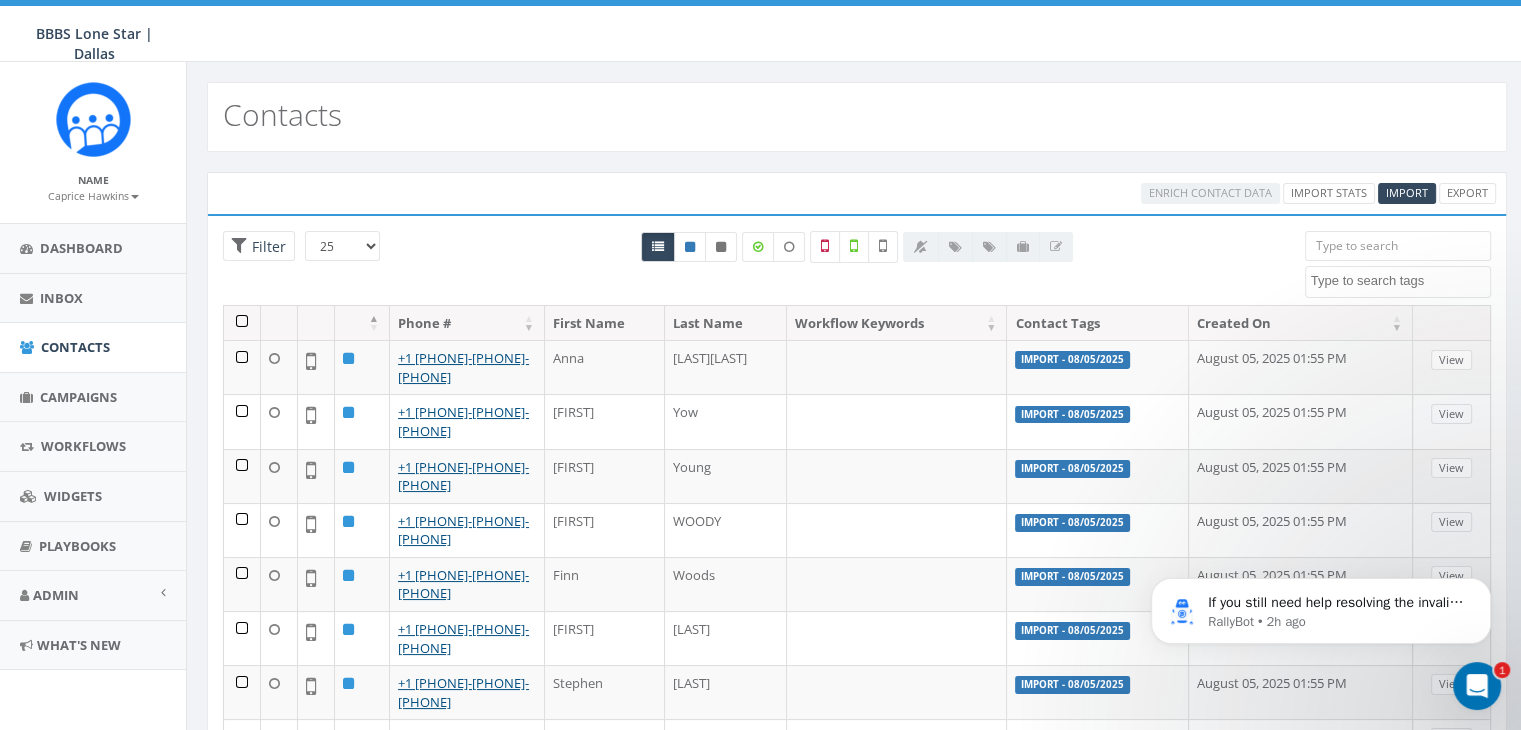 click at bounding box center [242, 323] 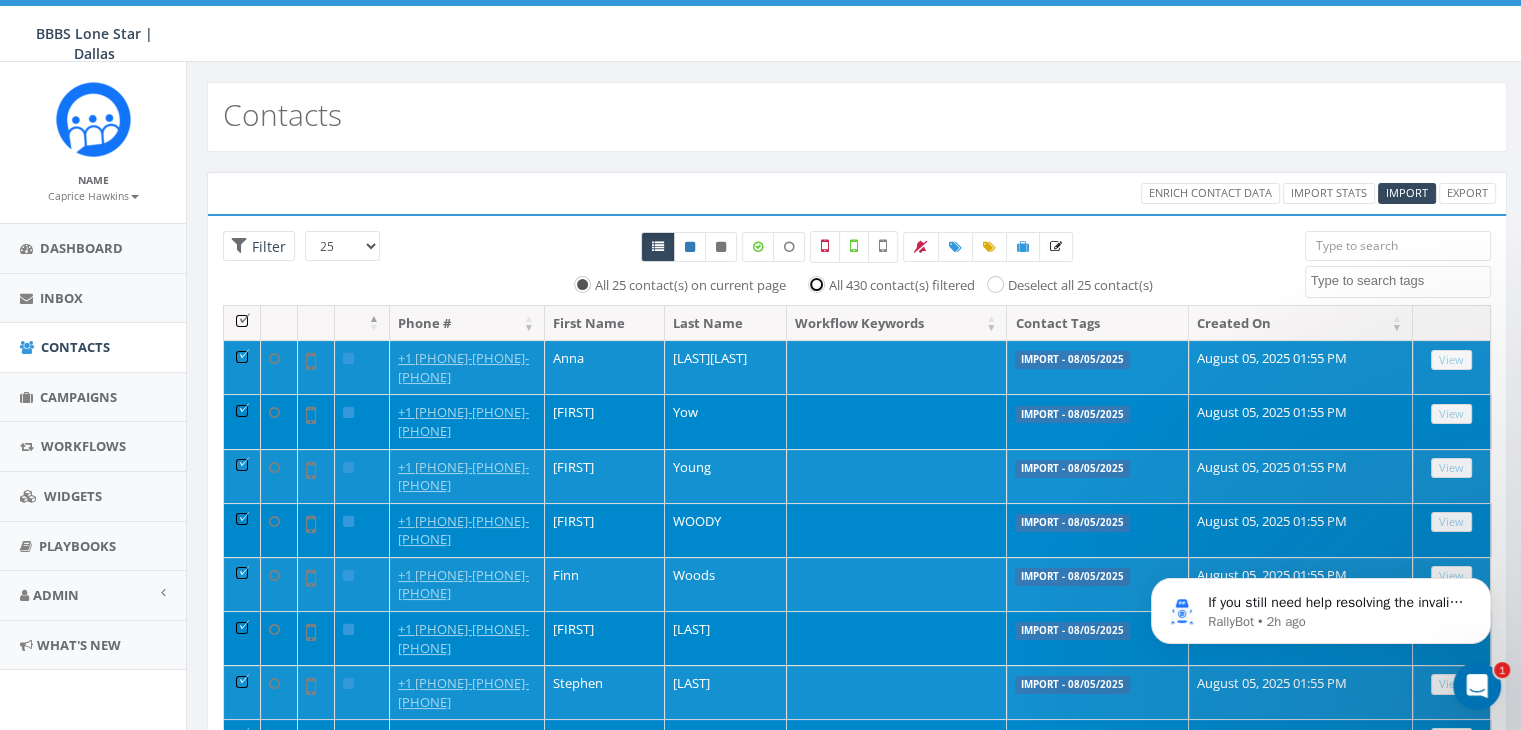 click on "All 430 contact(s) filtered" at bounding box center [821, 283] 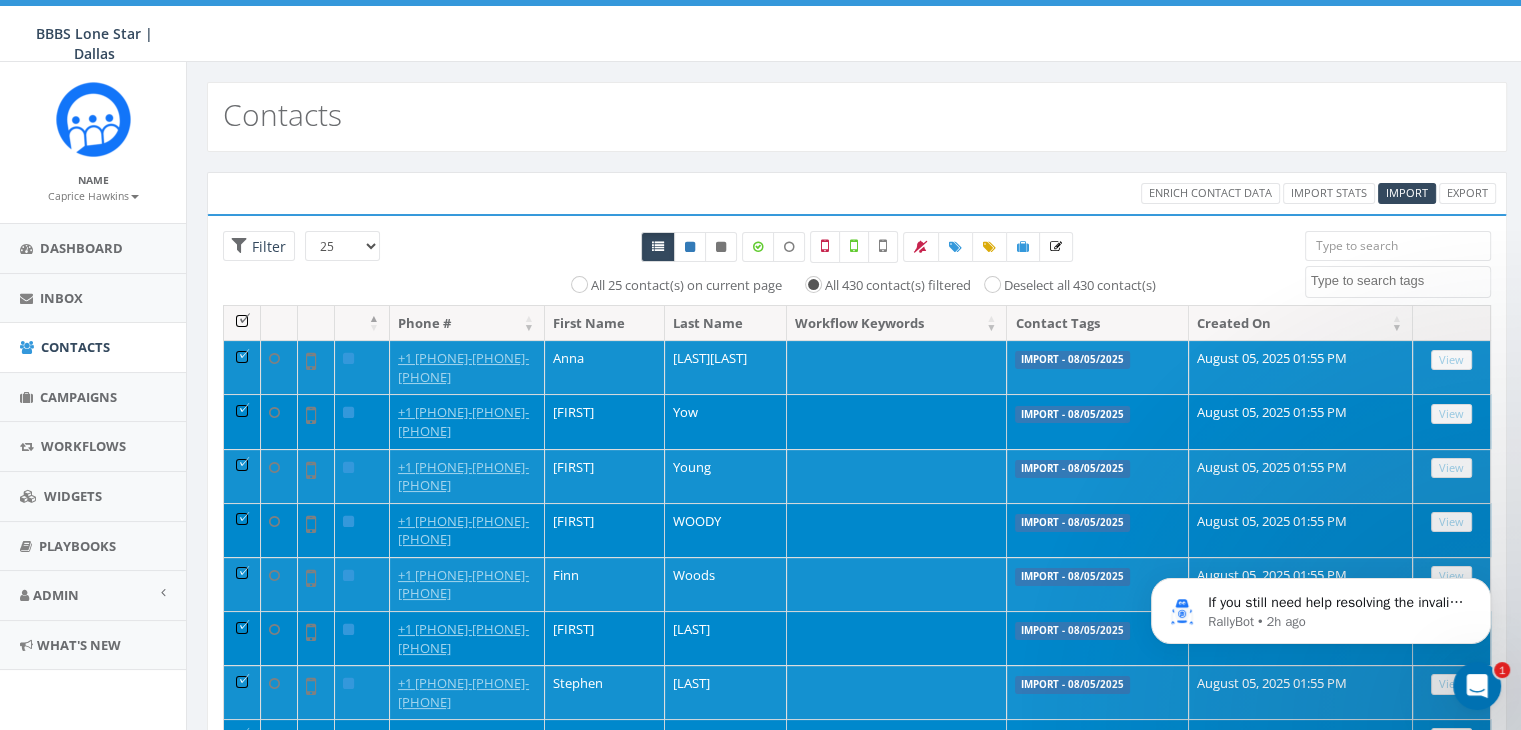click on "Loading the filters, please wait!! Phone Number is is not First Name is is not is empty is not empty contains does not contain Last Name is is not is empty is not empty contains does not contain Workflow Keyword is Selected: 0   is not Selected: 0   is empty is not empty Tags is Selected: 0   is not Selected: 0   is empty is not empty Status active opted out Created Date is is not is before is after is on or before is on or after Notes is is empty is not empty contains does not contain starts with ends with # of Active Campaigns equal to more than less than Current Campaigns all is Selected: 0   is not Selected: 0   Previous Campaigns all is Selected: 0   is not Selected: 0   Total Campaigns equal to more than less than Messages Sent equal to more than less than Messages Received equal to more than less than Campaign Replies equal to more than less than First Campaign is Selected: 0   is not Selected: 0   Last Campaign is Selected: 0   is not 0   is" at bounding box center (857, 507) 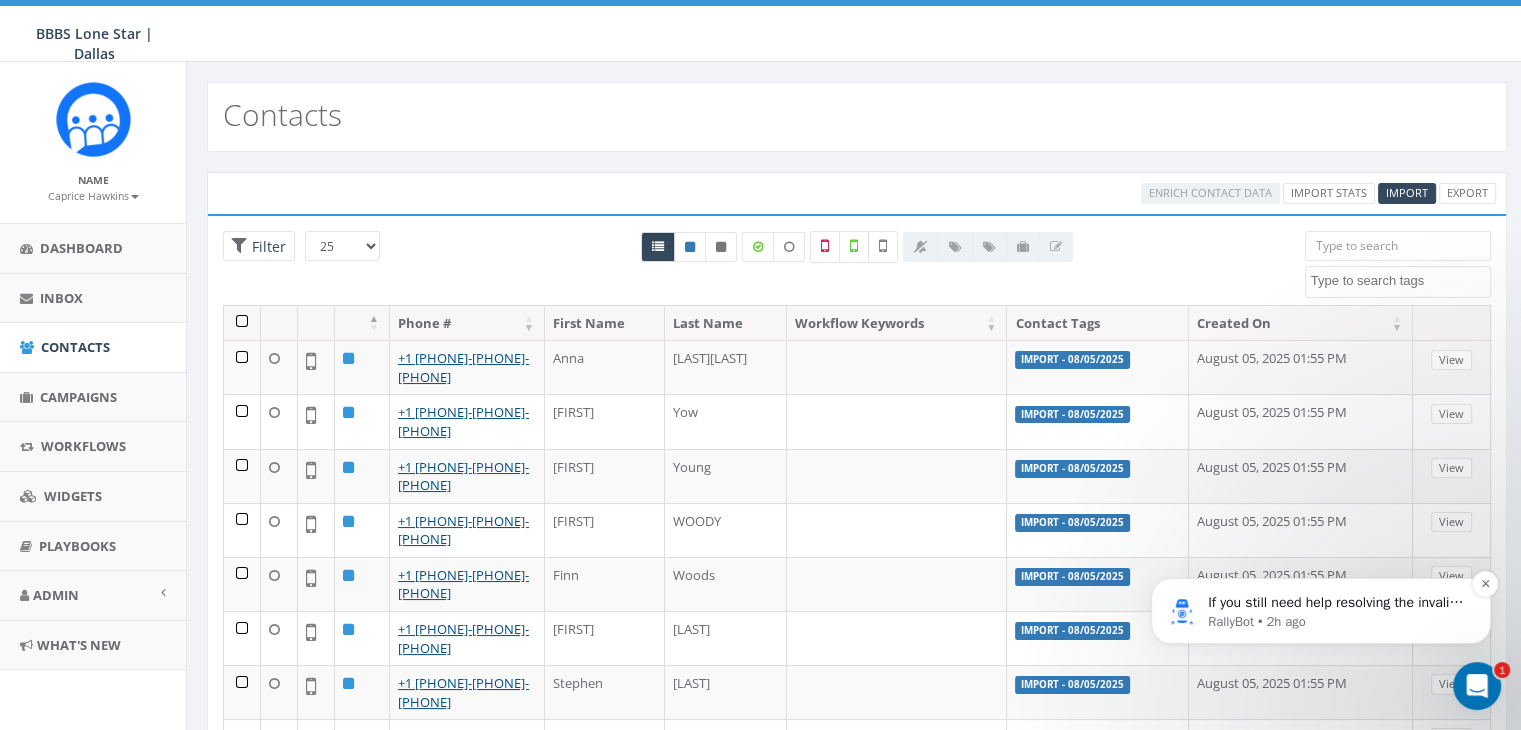 click on "RallyBot • 2h ago" at bounding box center [1337, 622] 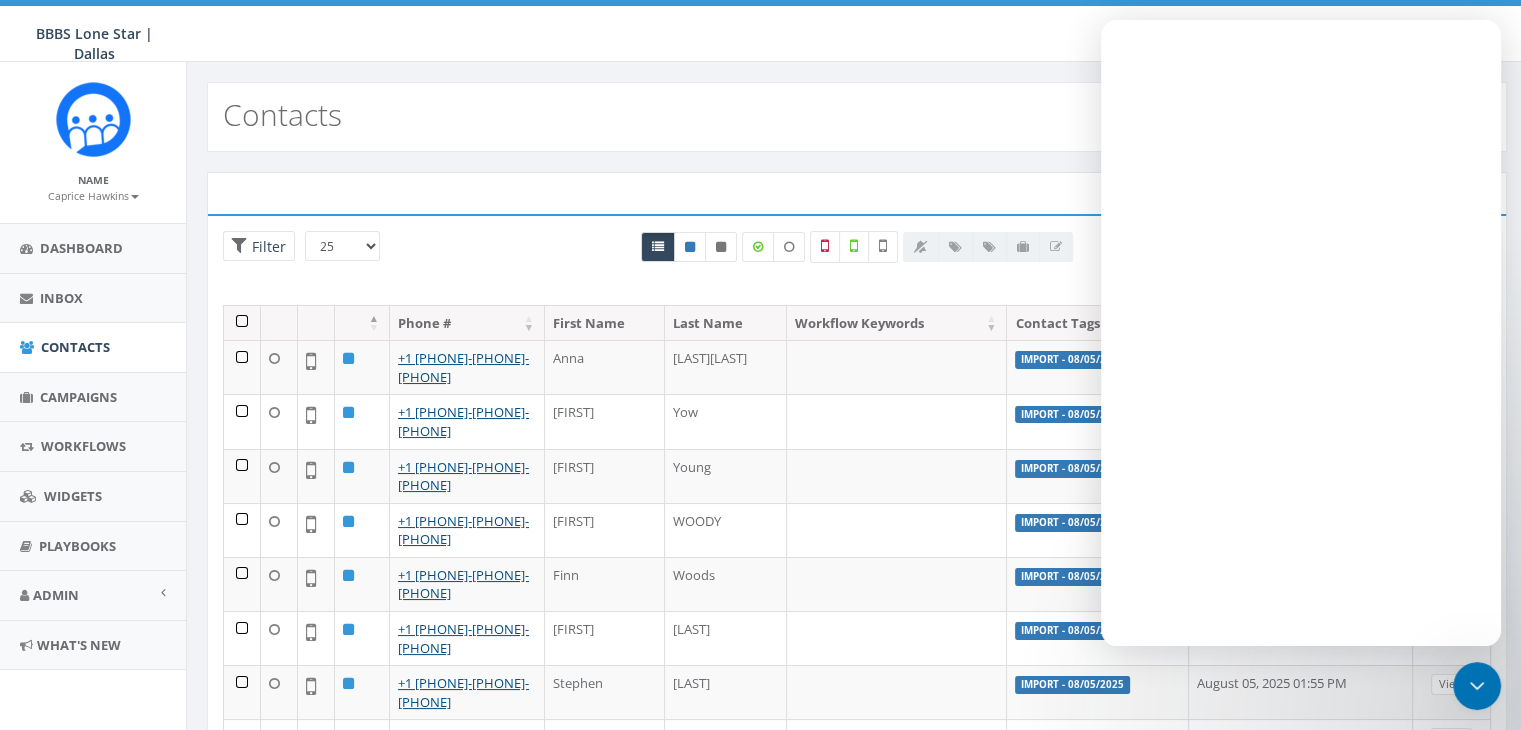 scroll, scrollTop: 0, scrollLeft: 0, axis: both 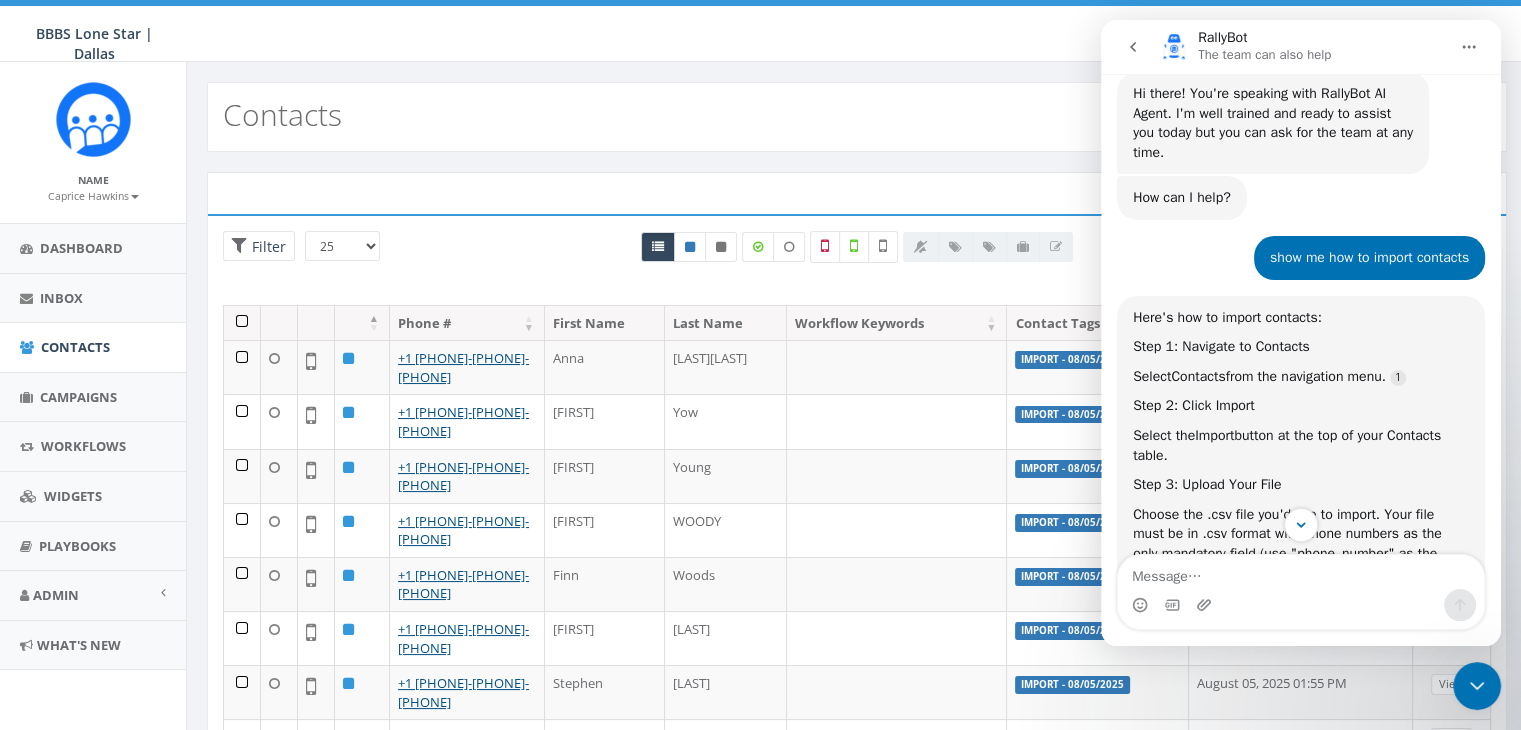 click 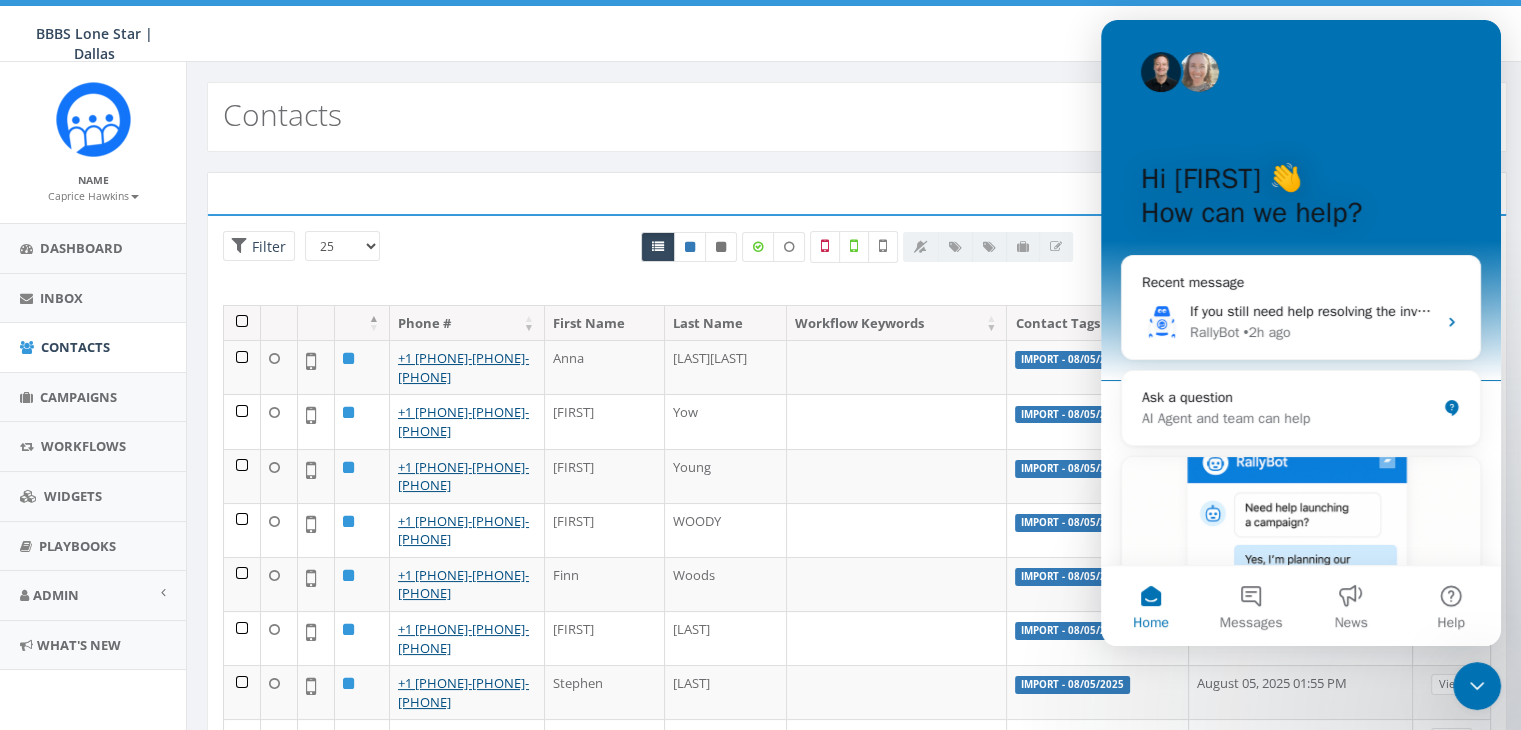 scroll, scrollTop: 0, scrollLeft: 0, axis: both 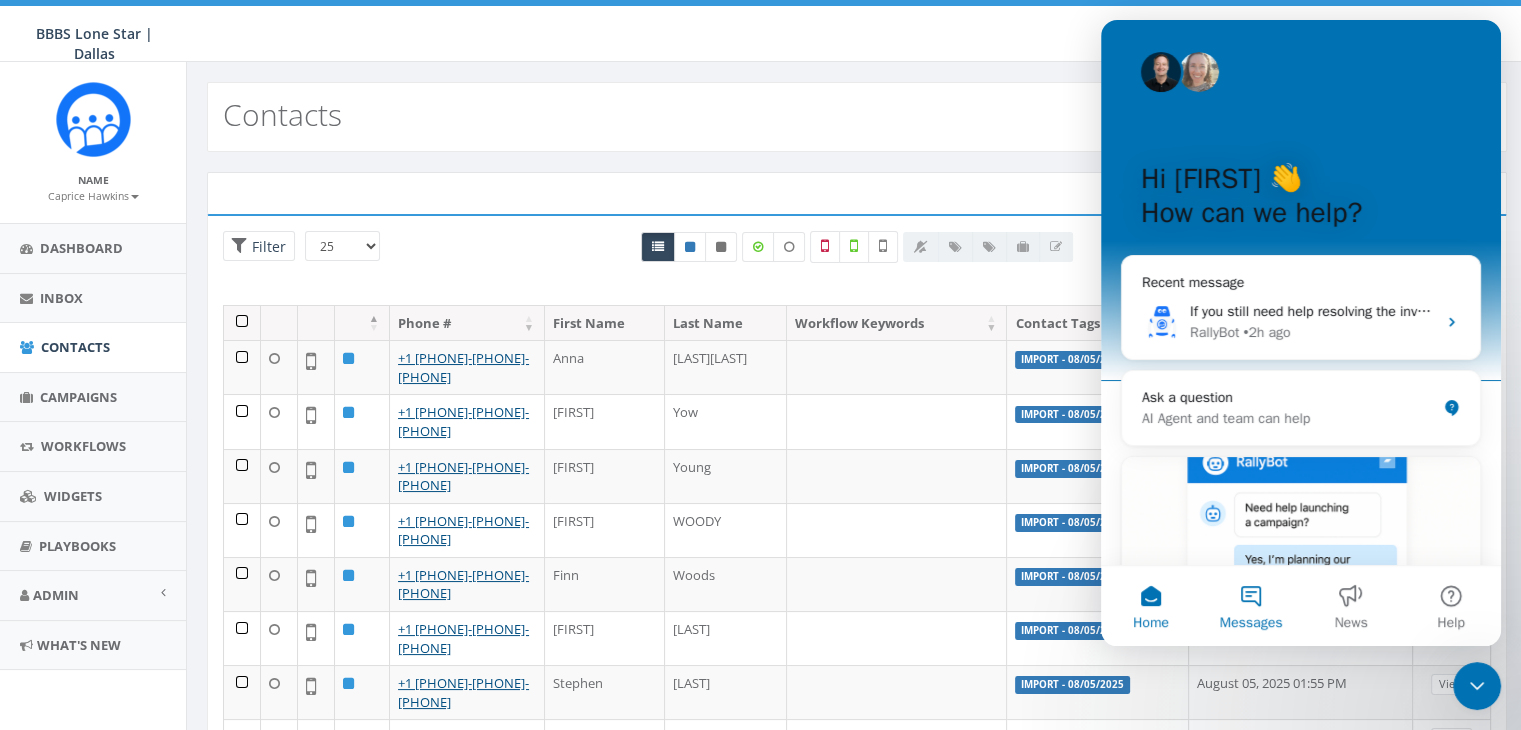 click on "Messages" at bounding box center [1251, 606] 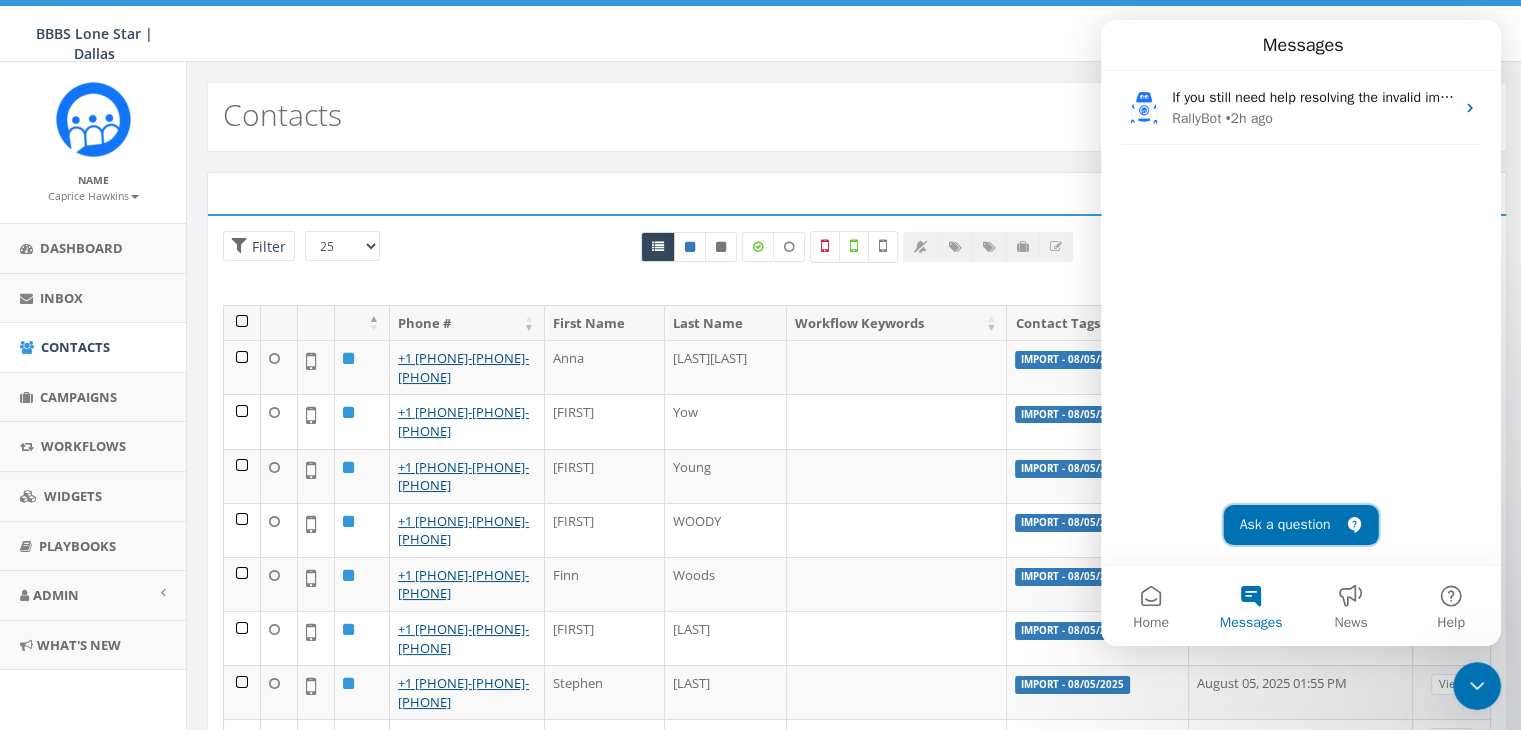 click on "Ask a question" at bounding box center (1301, 525) 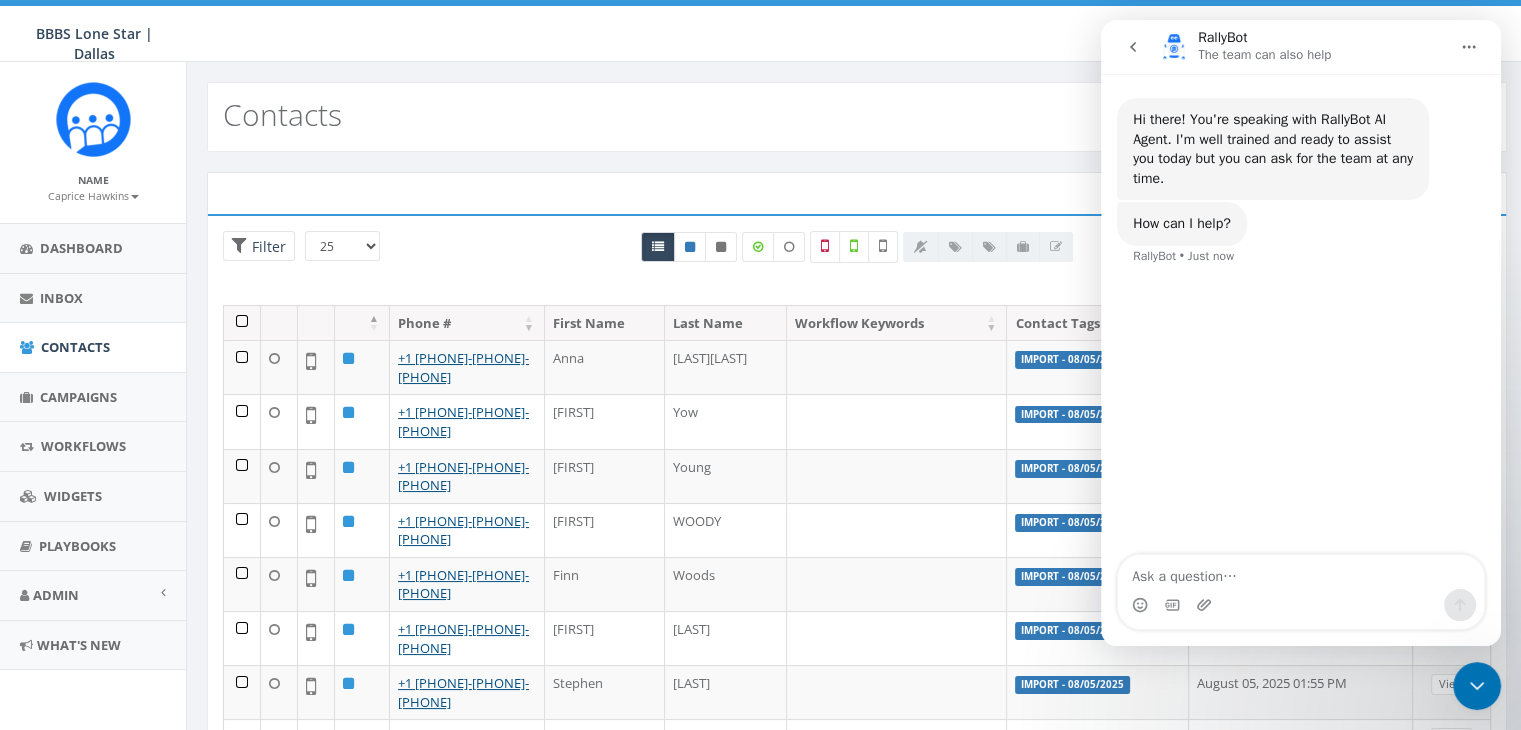 click at bounding box center [1301, 572] 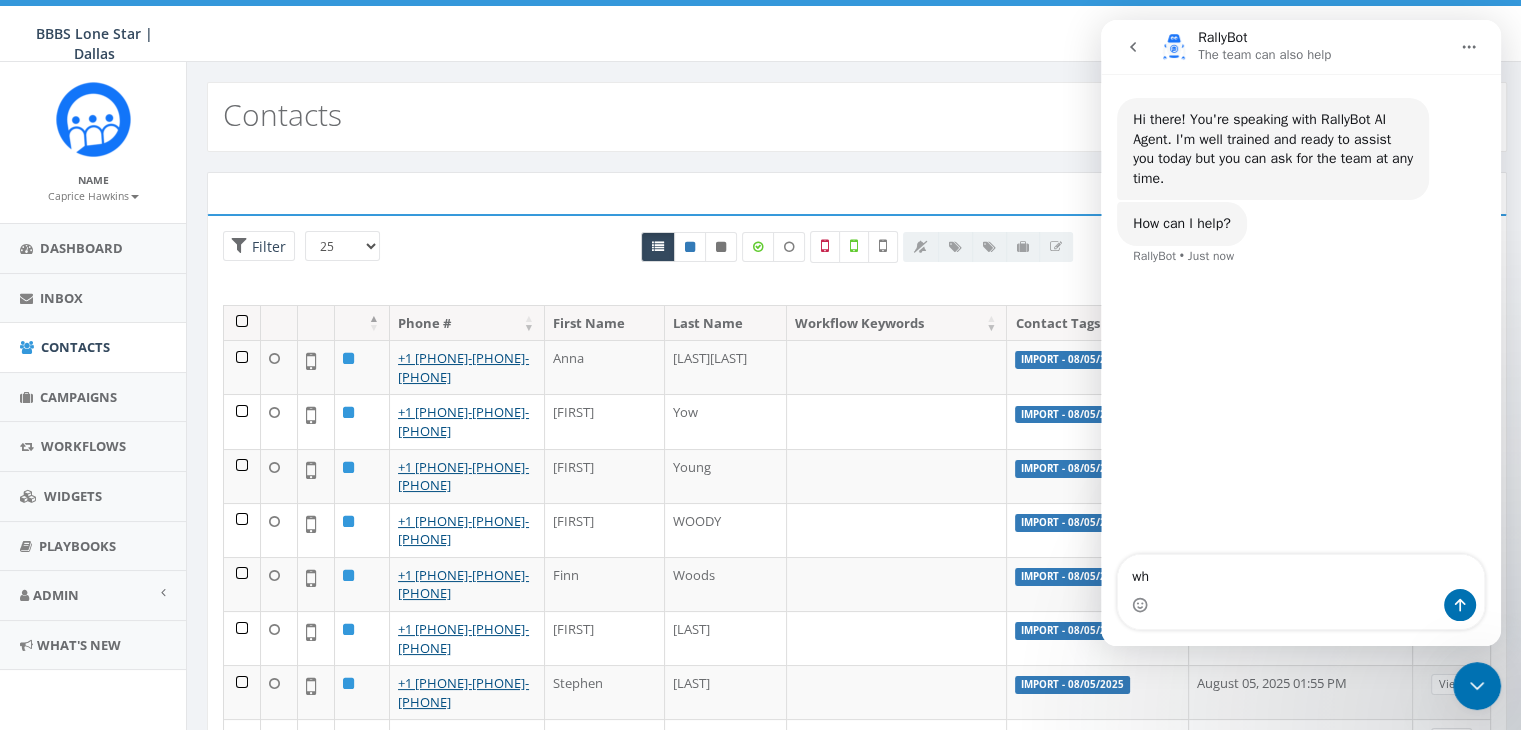 type on "w" 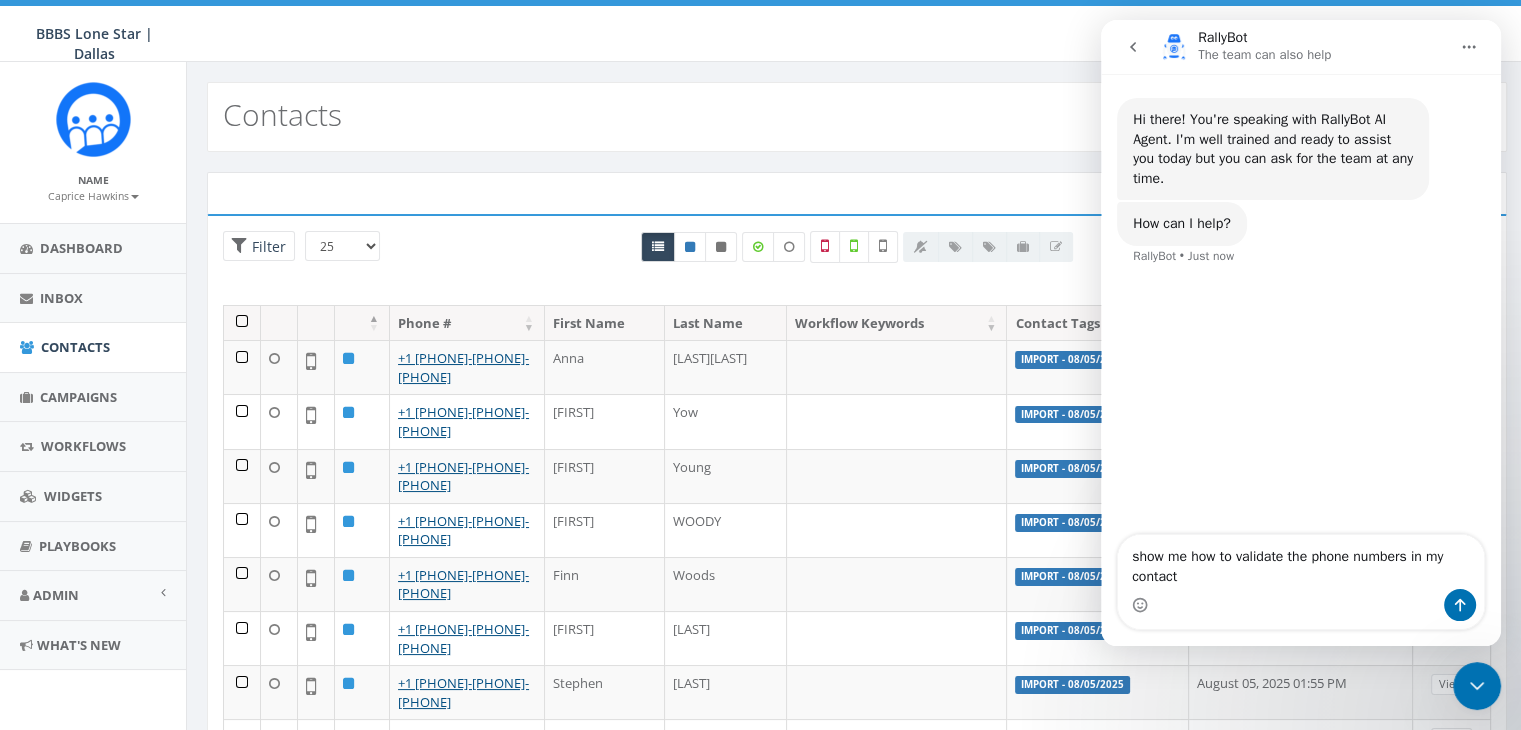 type on "show me how to validate the phone numbers in my contacts" 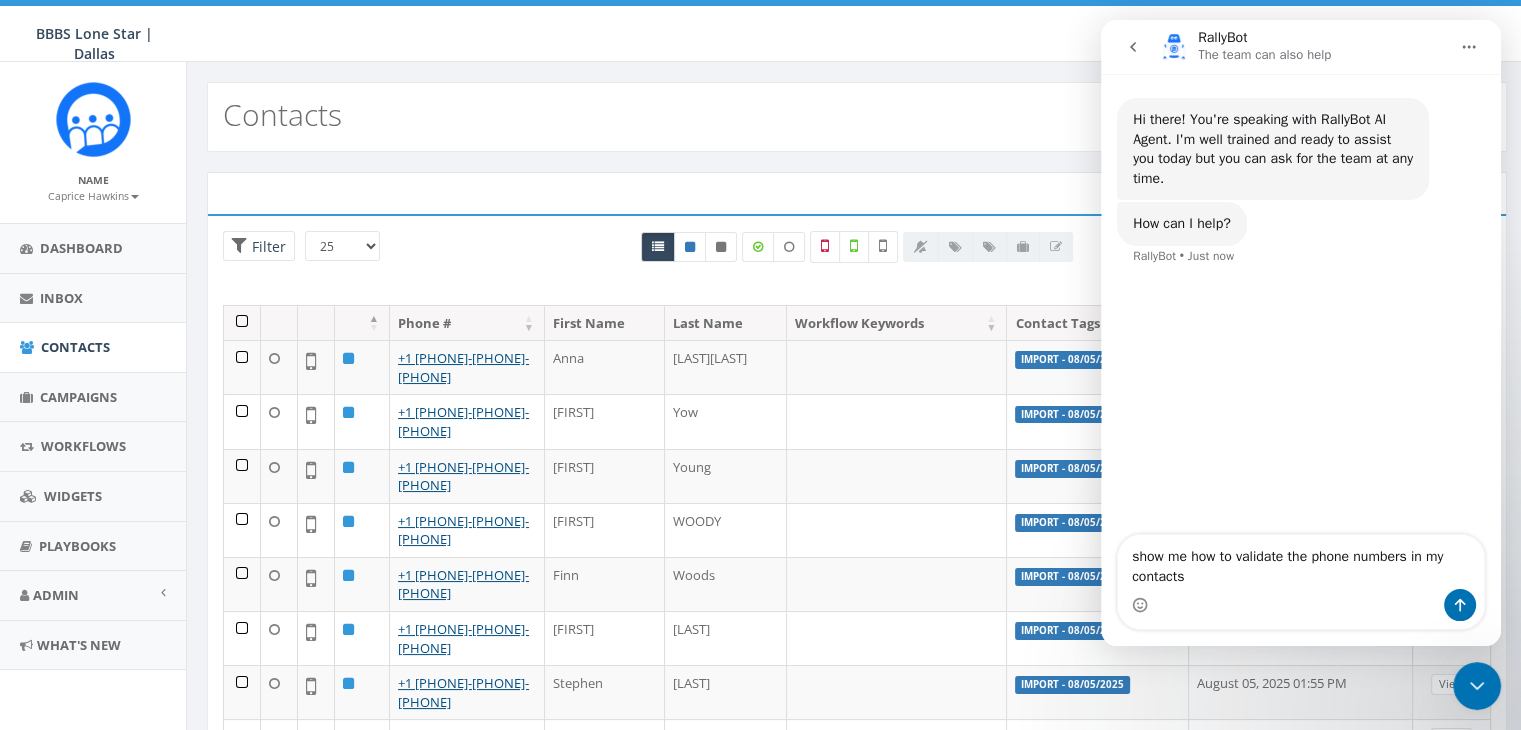 type 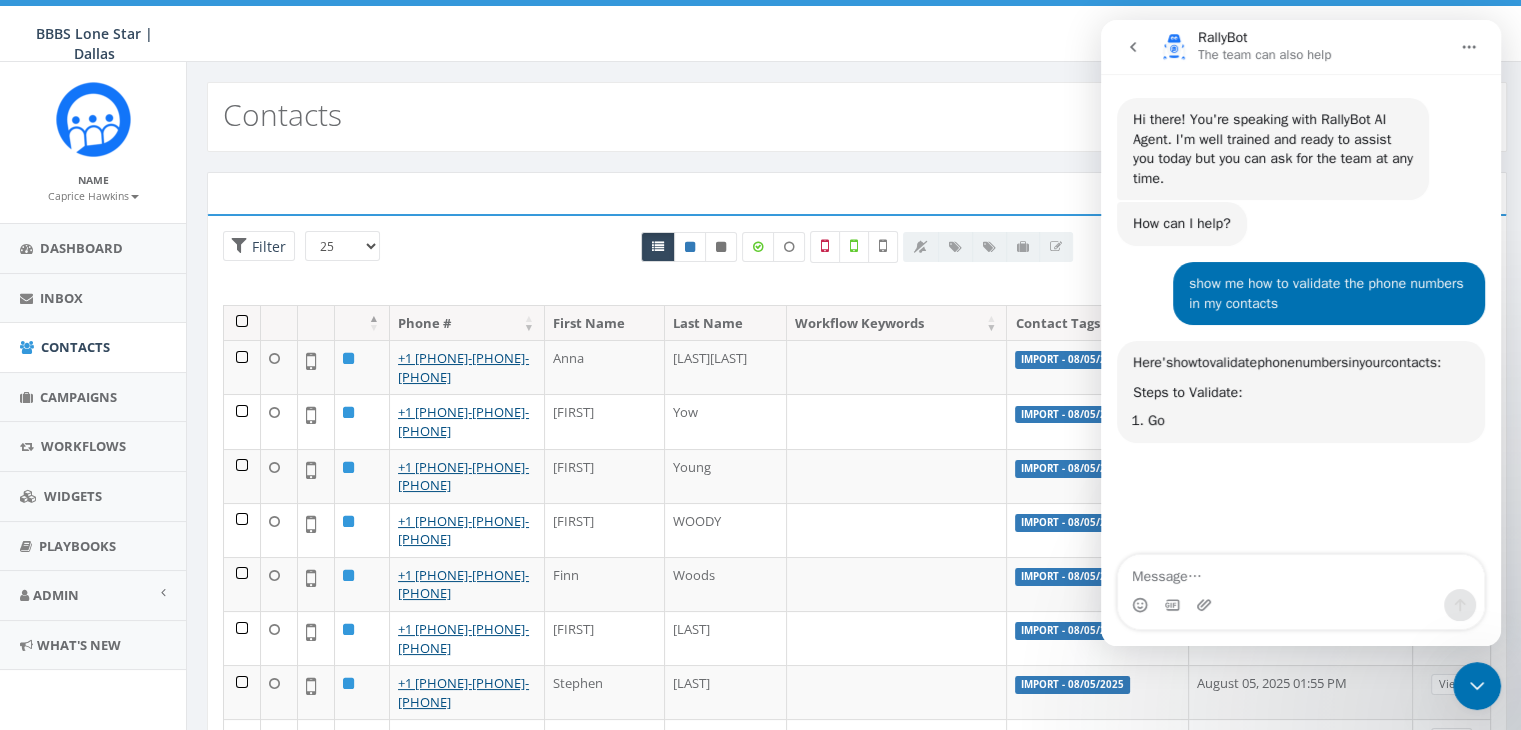 scroll, scrollTop: 3, scrollLeft: 0, axis: vertical 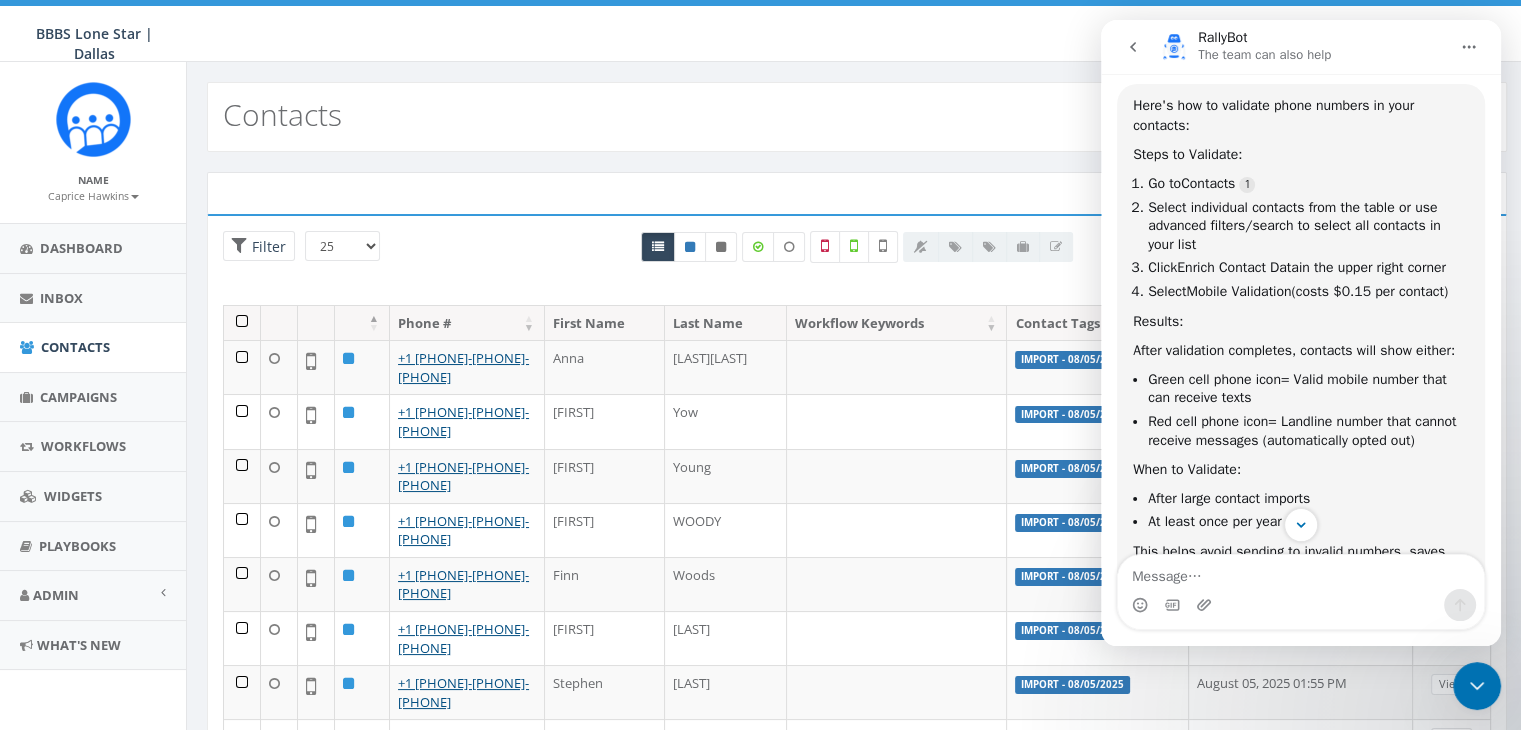 click on "RallyBot The team can also help" at bounding box center (1301, 47) 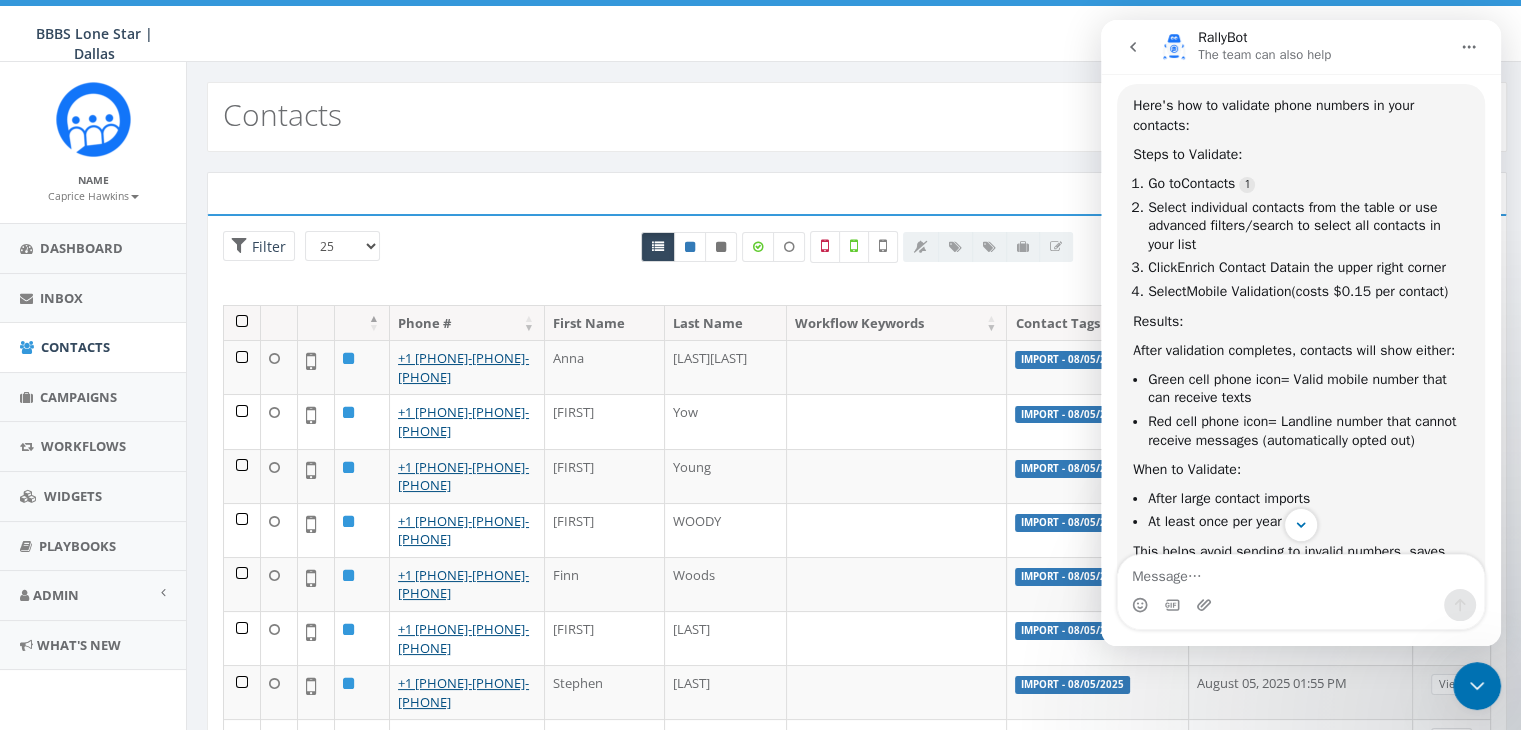 click 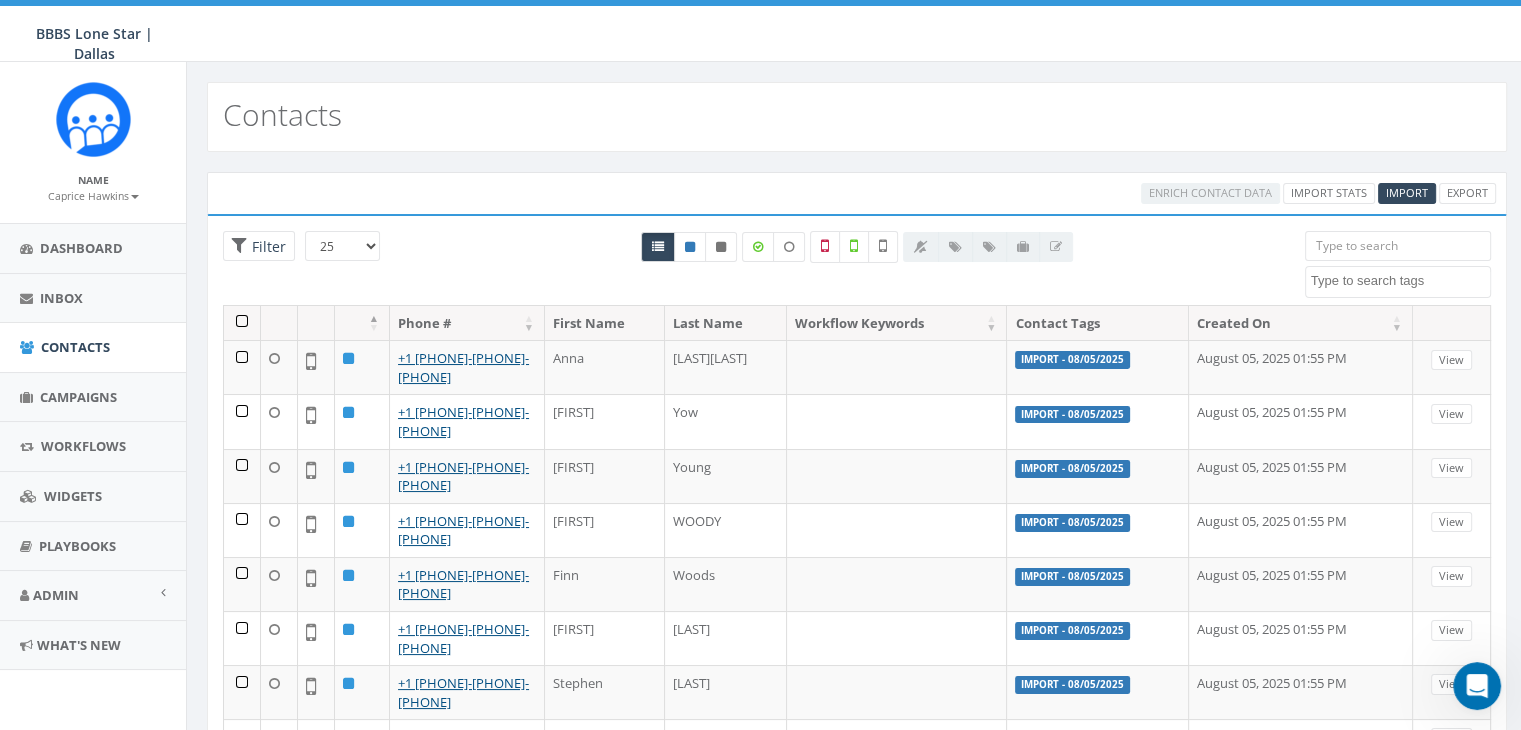 scroll, scrollTop: 0, scrollLeft: 0, axis: both 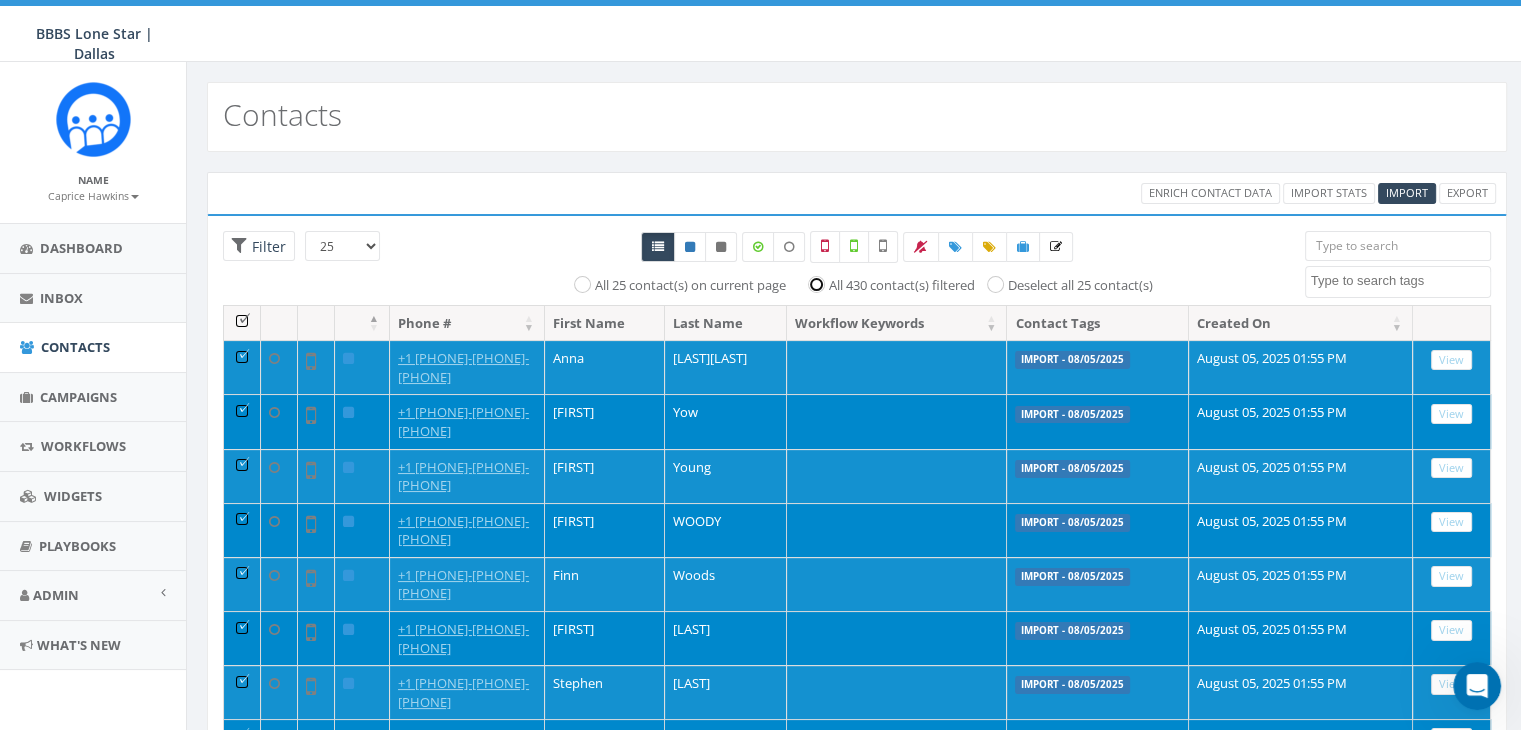 click on "All 430 contact(s) filtered" at bounding box center [821, 283] 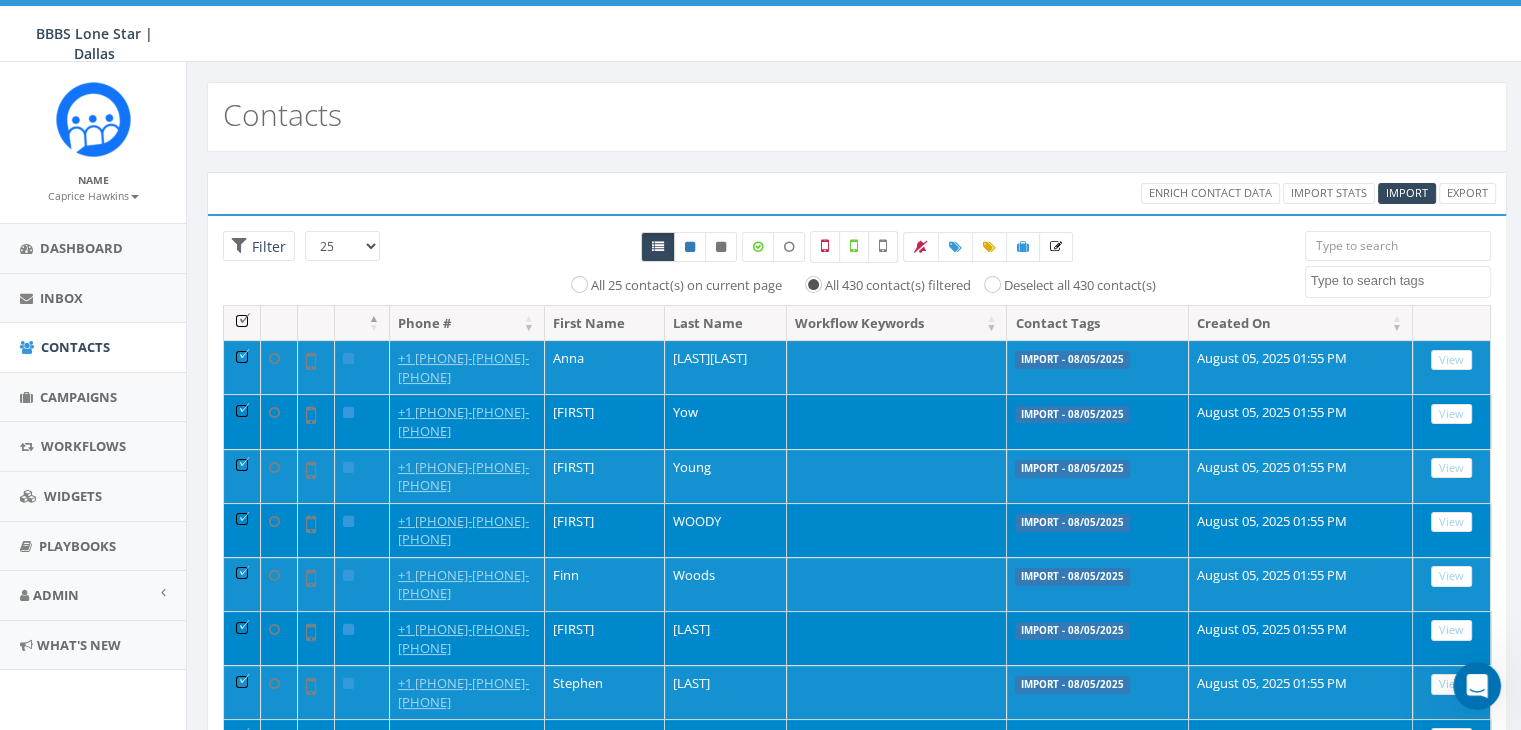 click 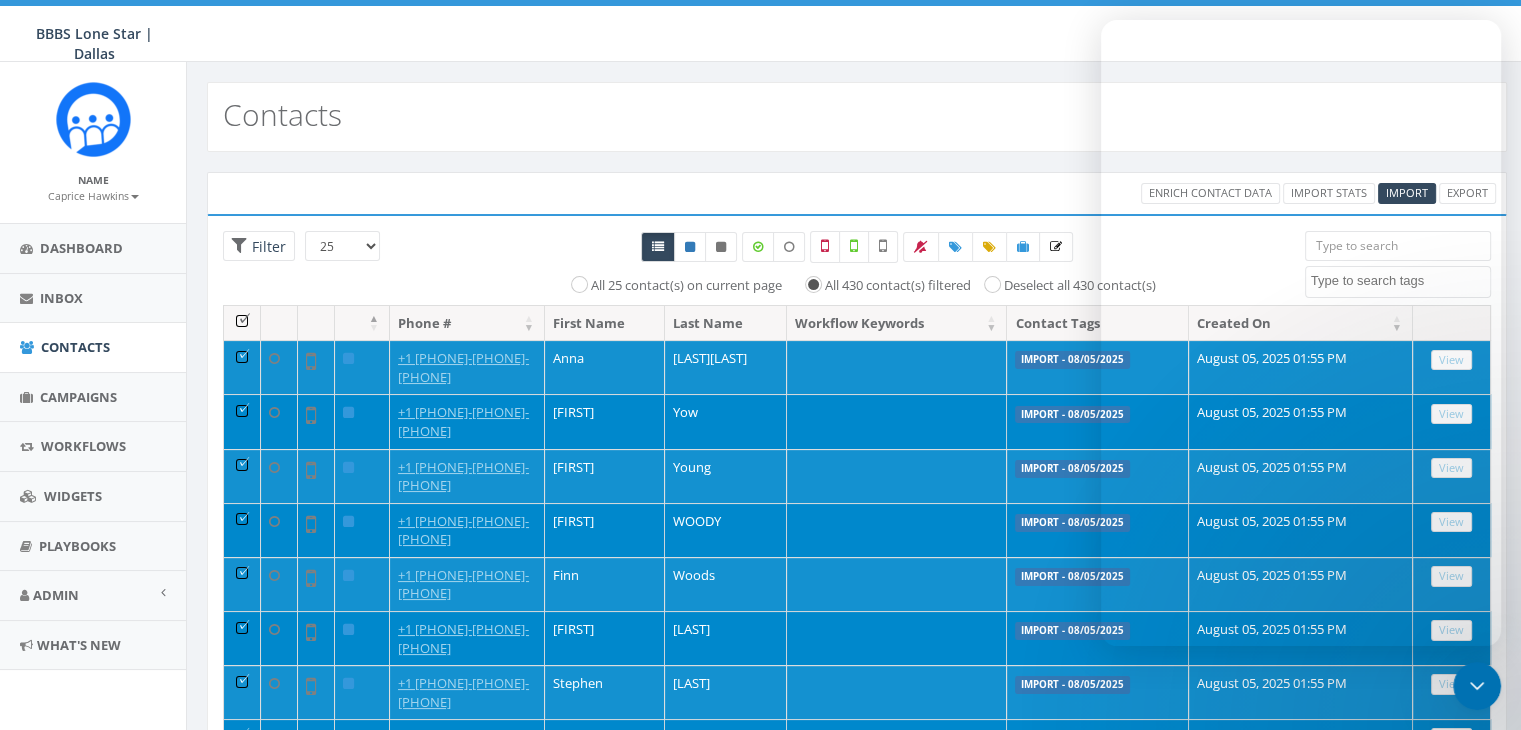 scroll, scrollTop: 120, scrollLeft: 0, axis: vertical 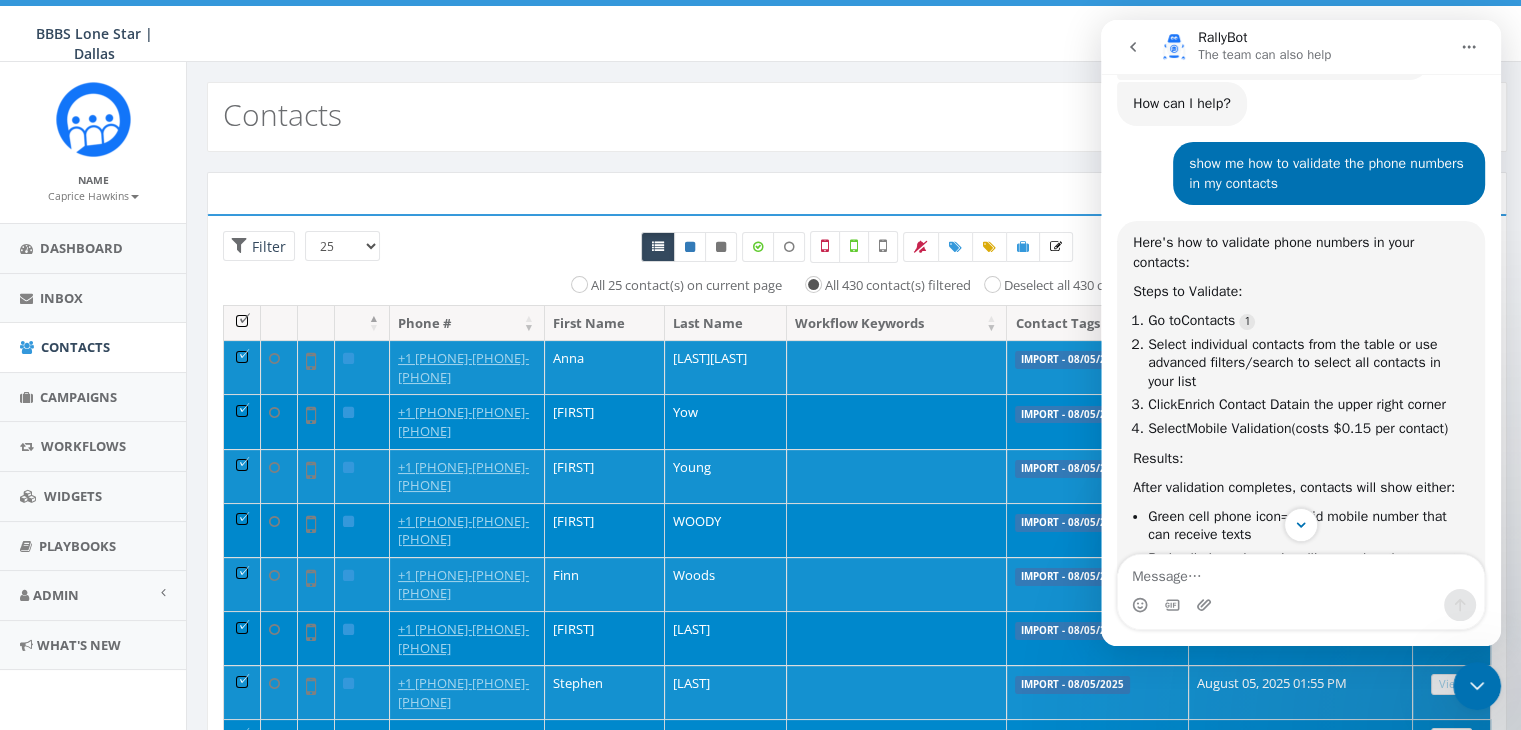click 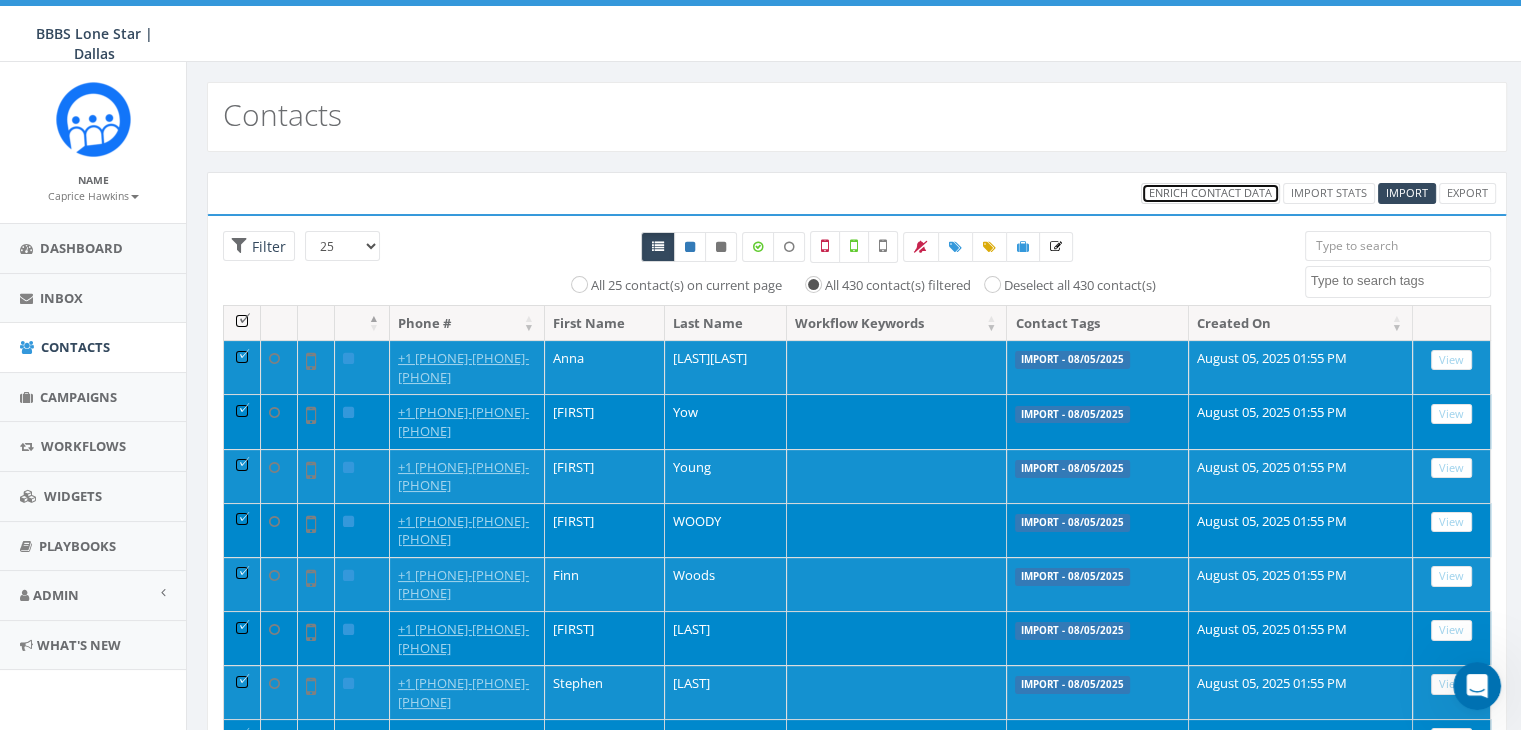 click on "Enrich Contact Data" at bounding box center (1210, 192) 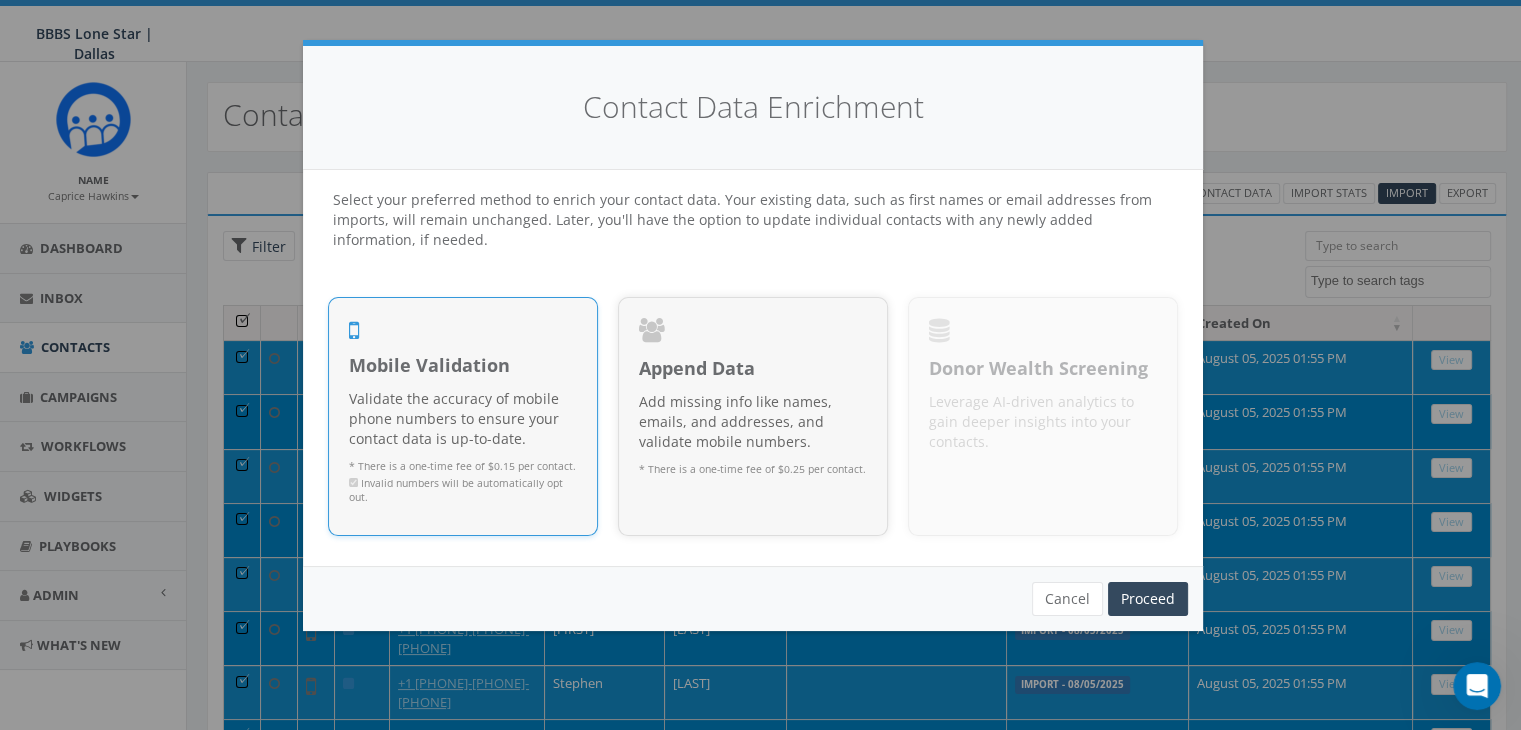 click on "Validate the accuracy of mobile phone numbers to ensure your contact data is up-to-date." at bounding box center (463, 419) 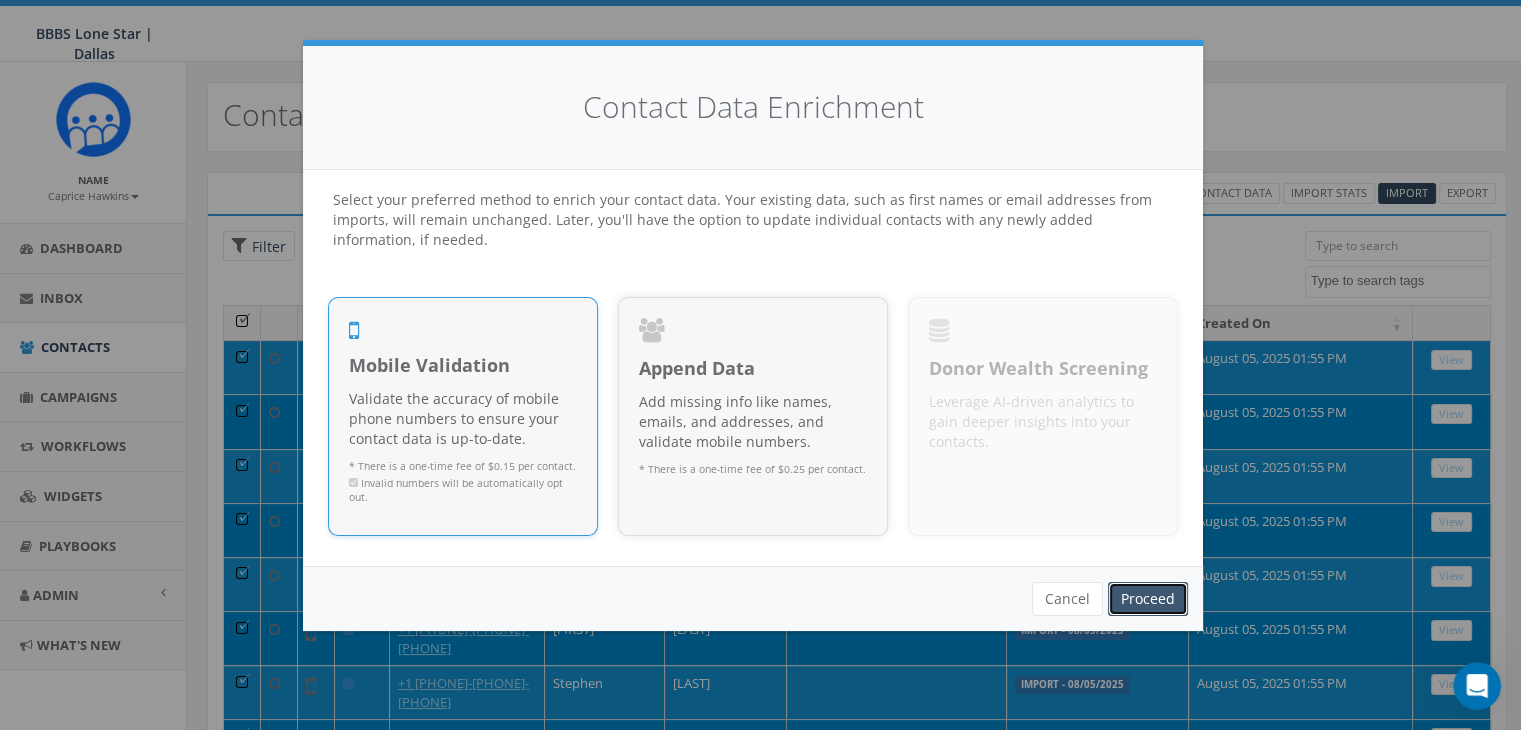 click on "Proceed" at bounding box center (1148, 599) 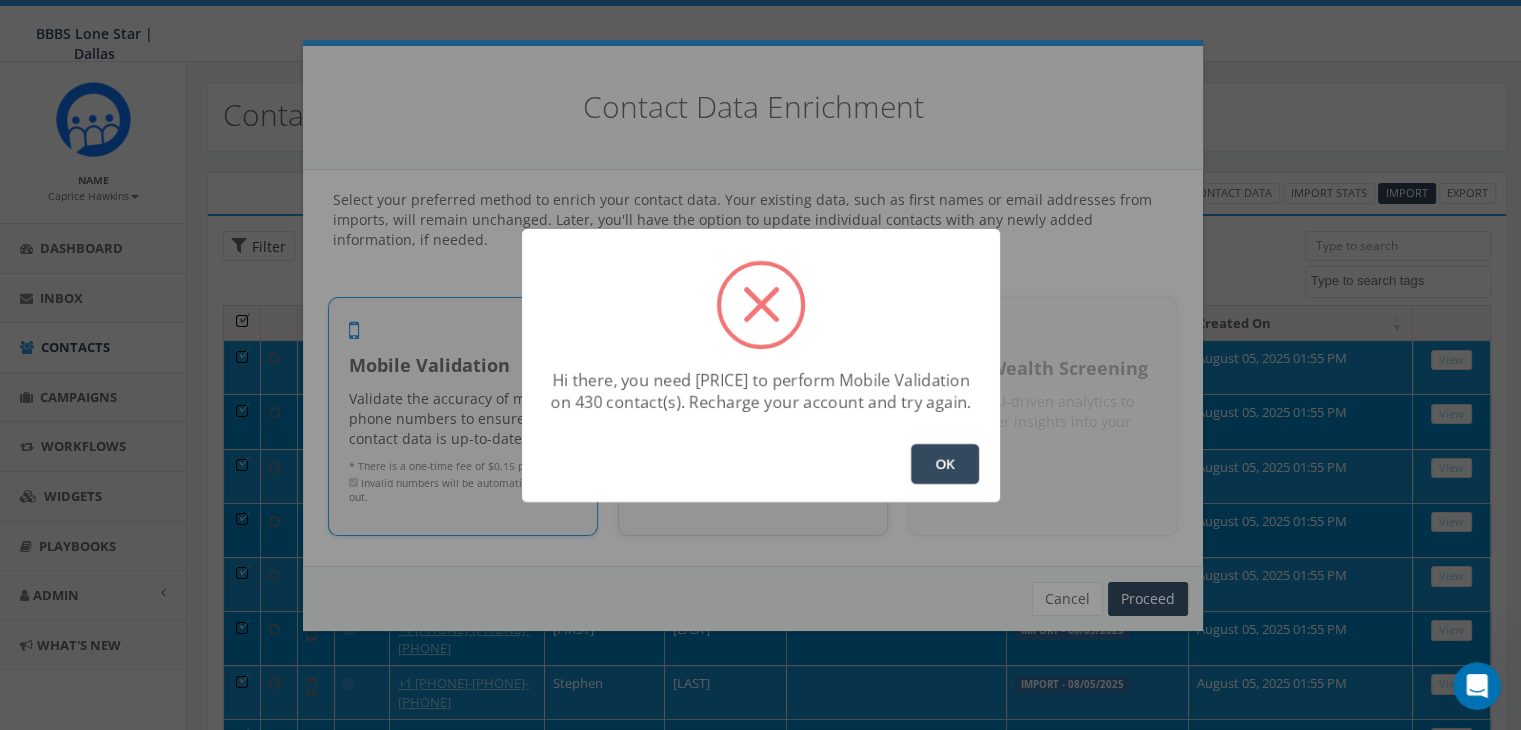 click on "OK" at bounding box center (945, 464) 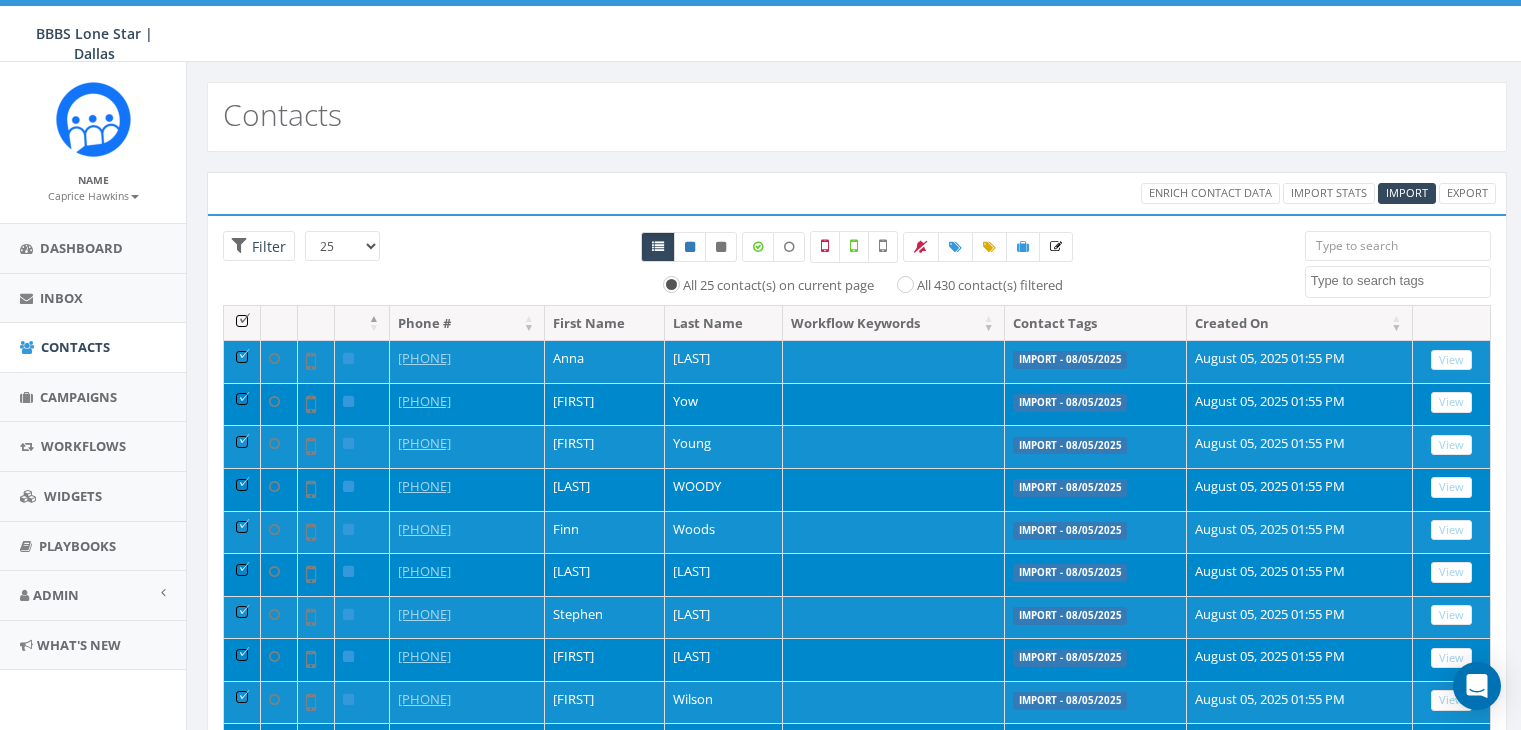 select 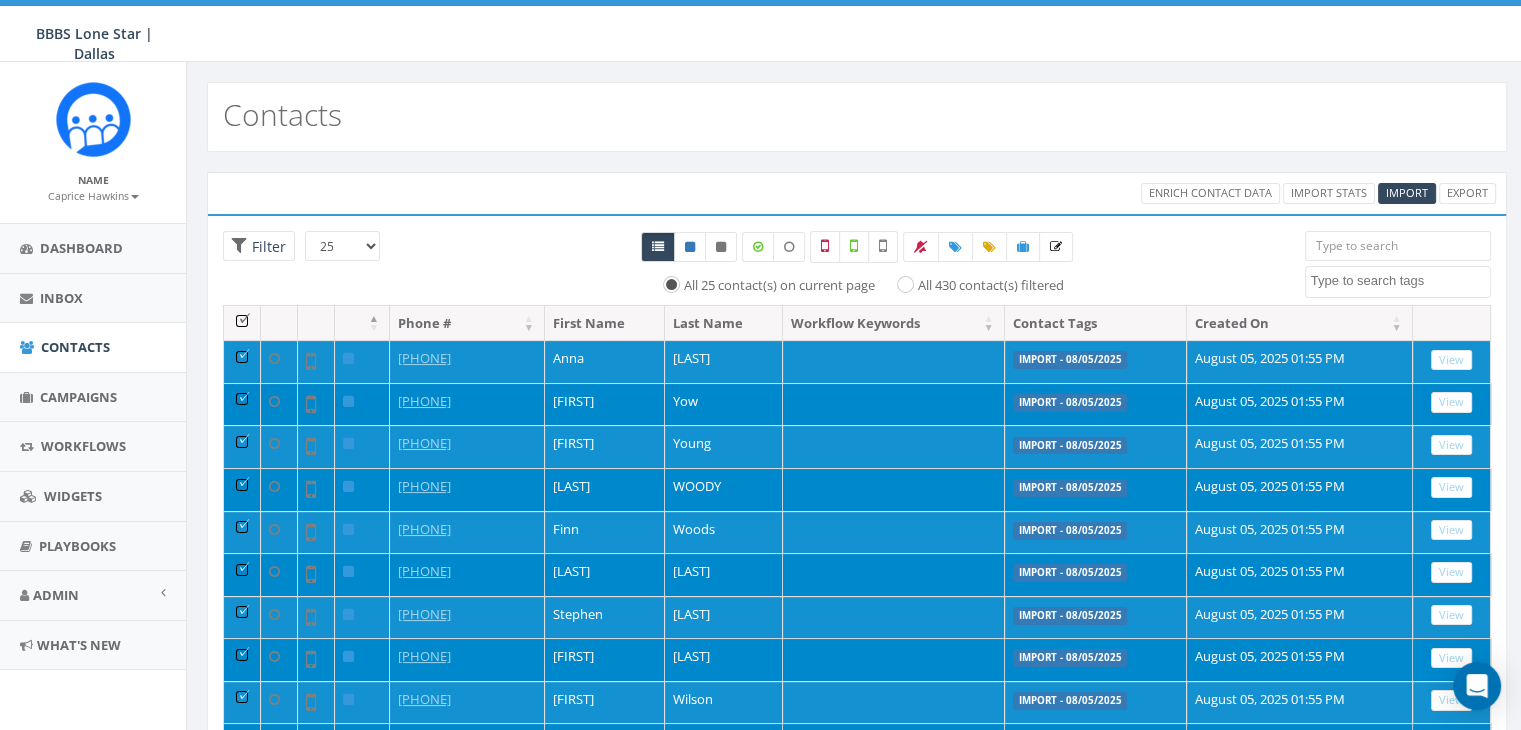 scroll, scrollTop: 0, scrollLeft: 0, axis: both 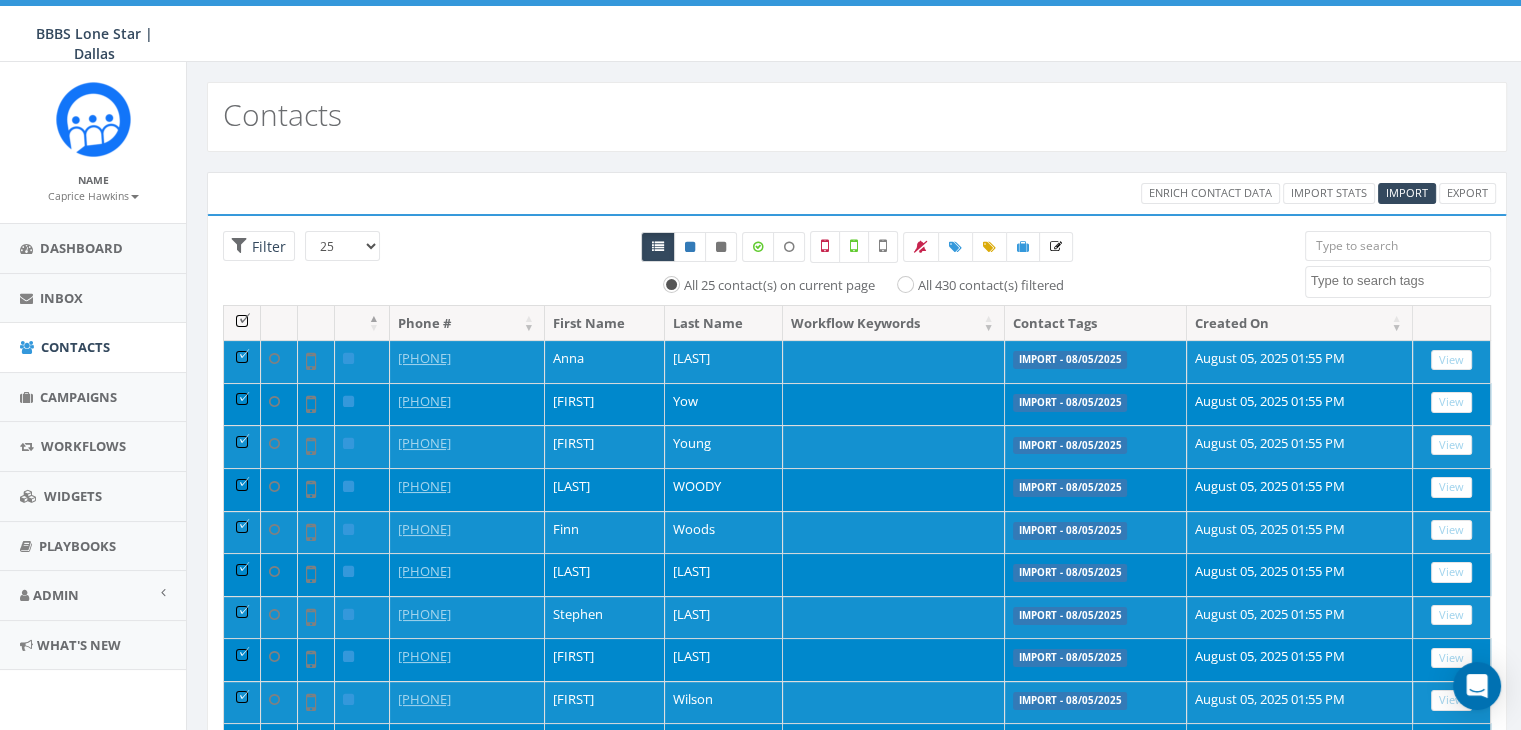 click at bounding box center (242, 323) 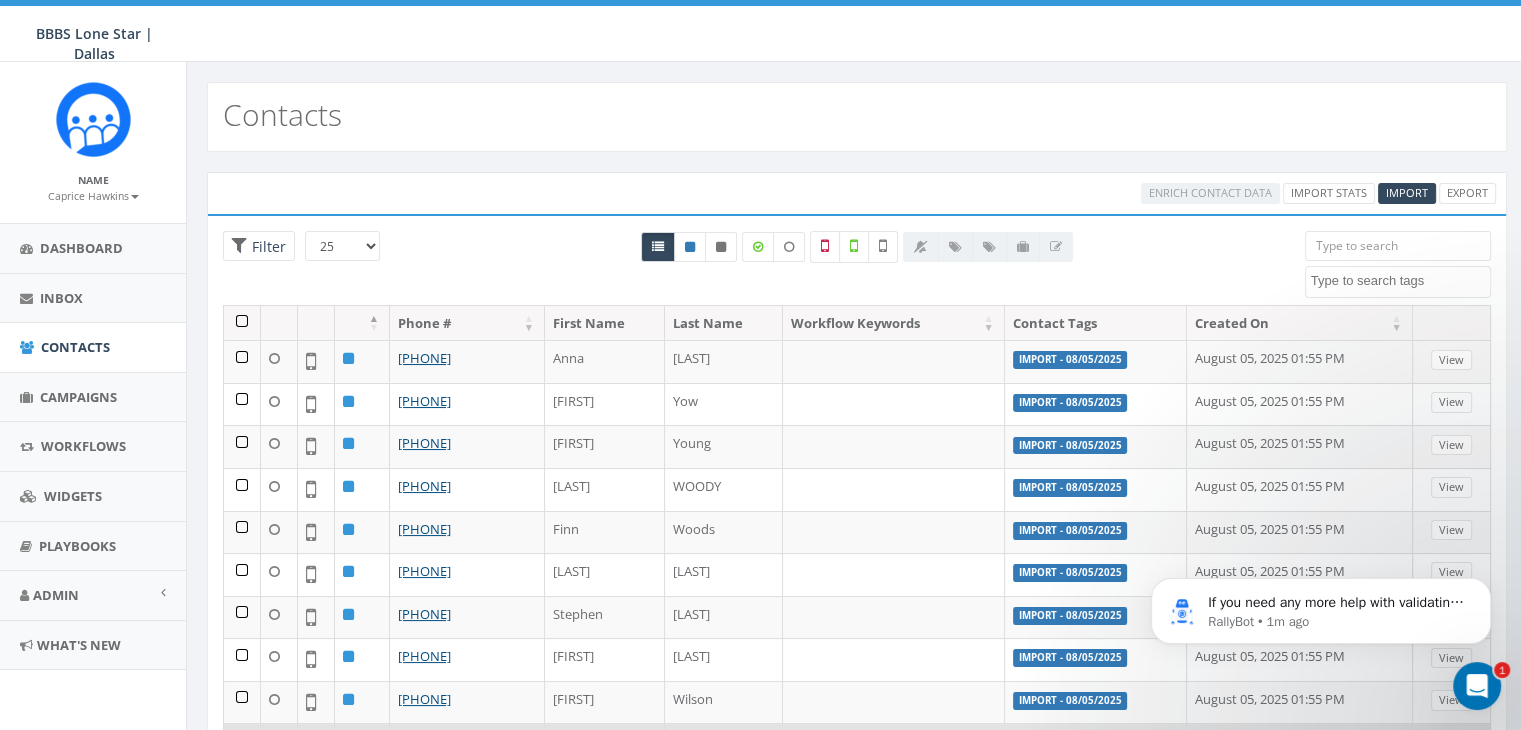 scroll, scrollTop: 0, scrollLeft: 0, axis: both 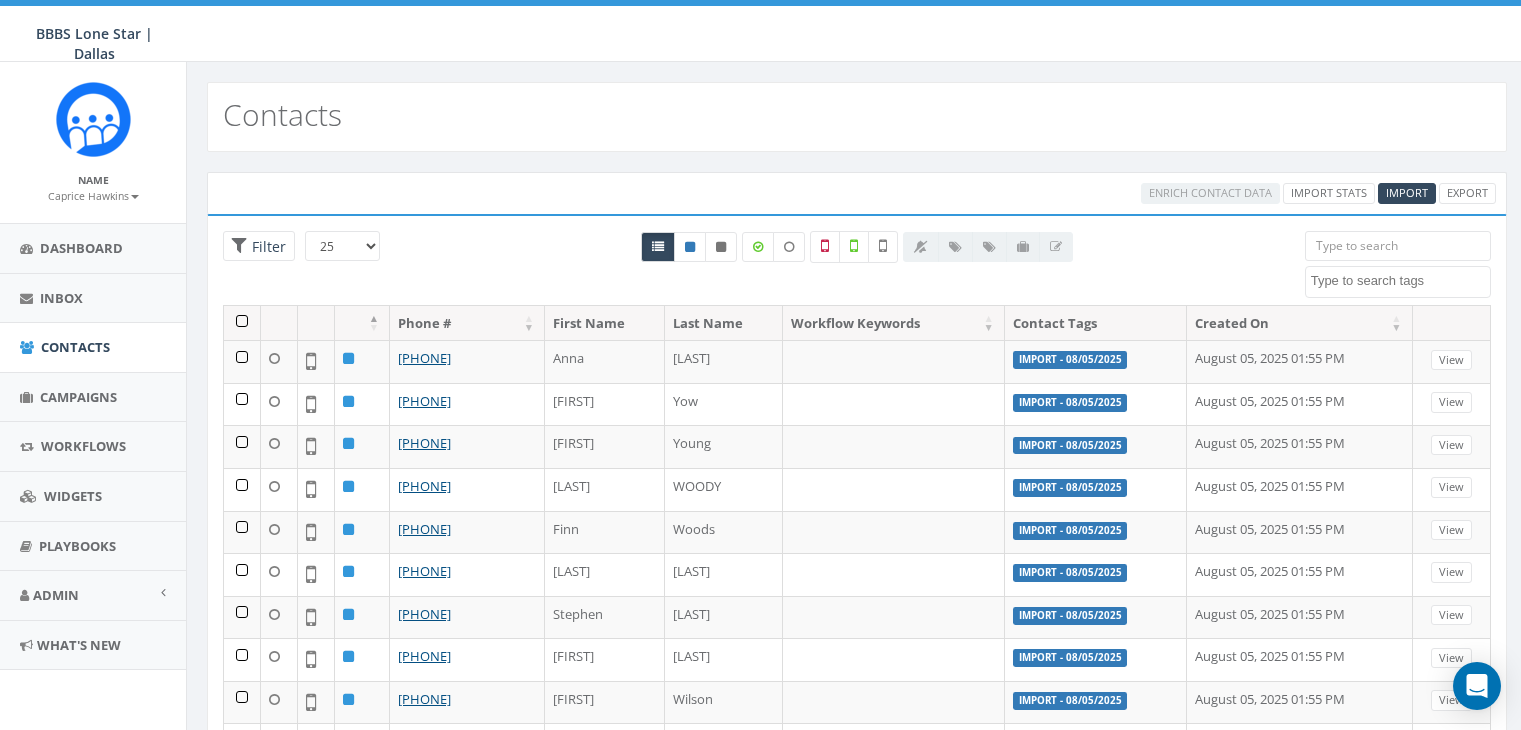 select 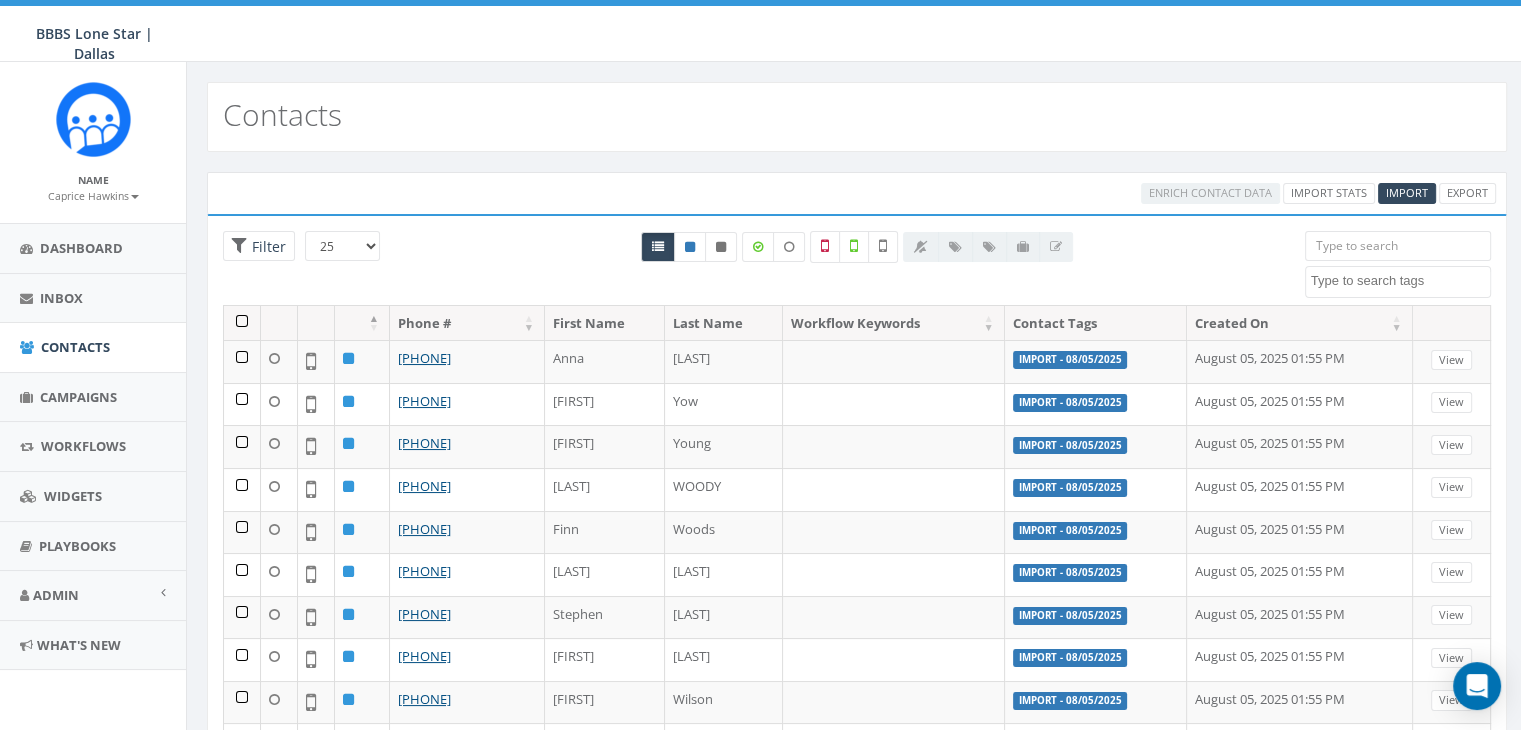scroll, scrollTop: 0, scrollLeft: 0, axis: both 